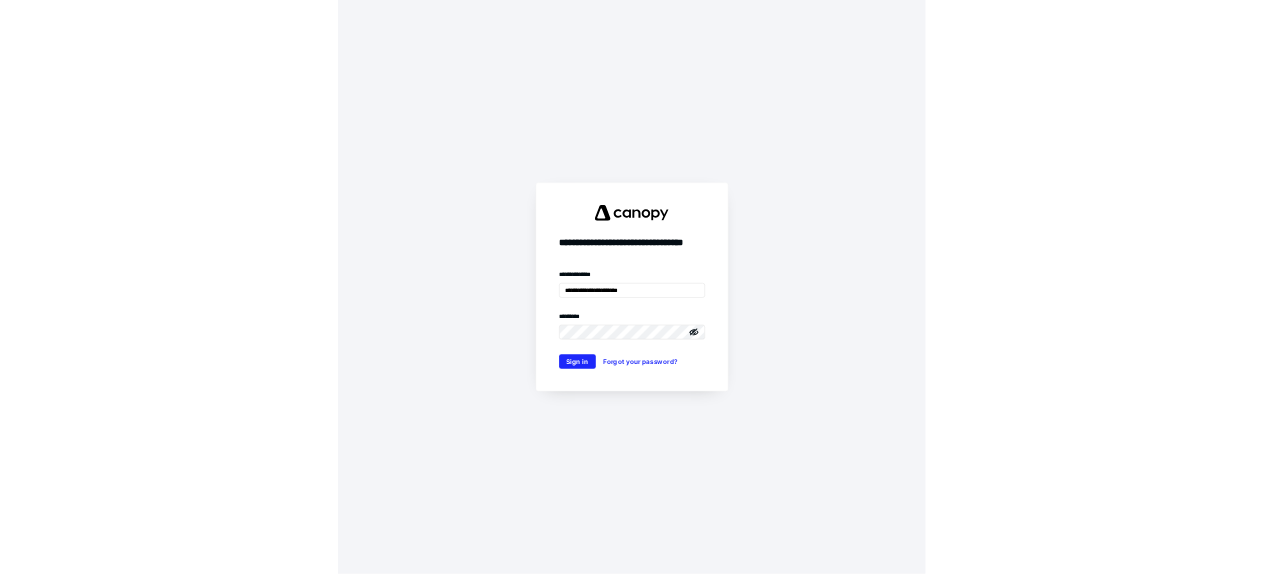 scroll, scrollTop: 0, scrollLeft: 0, axis: both 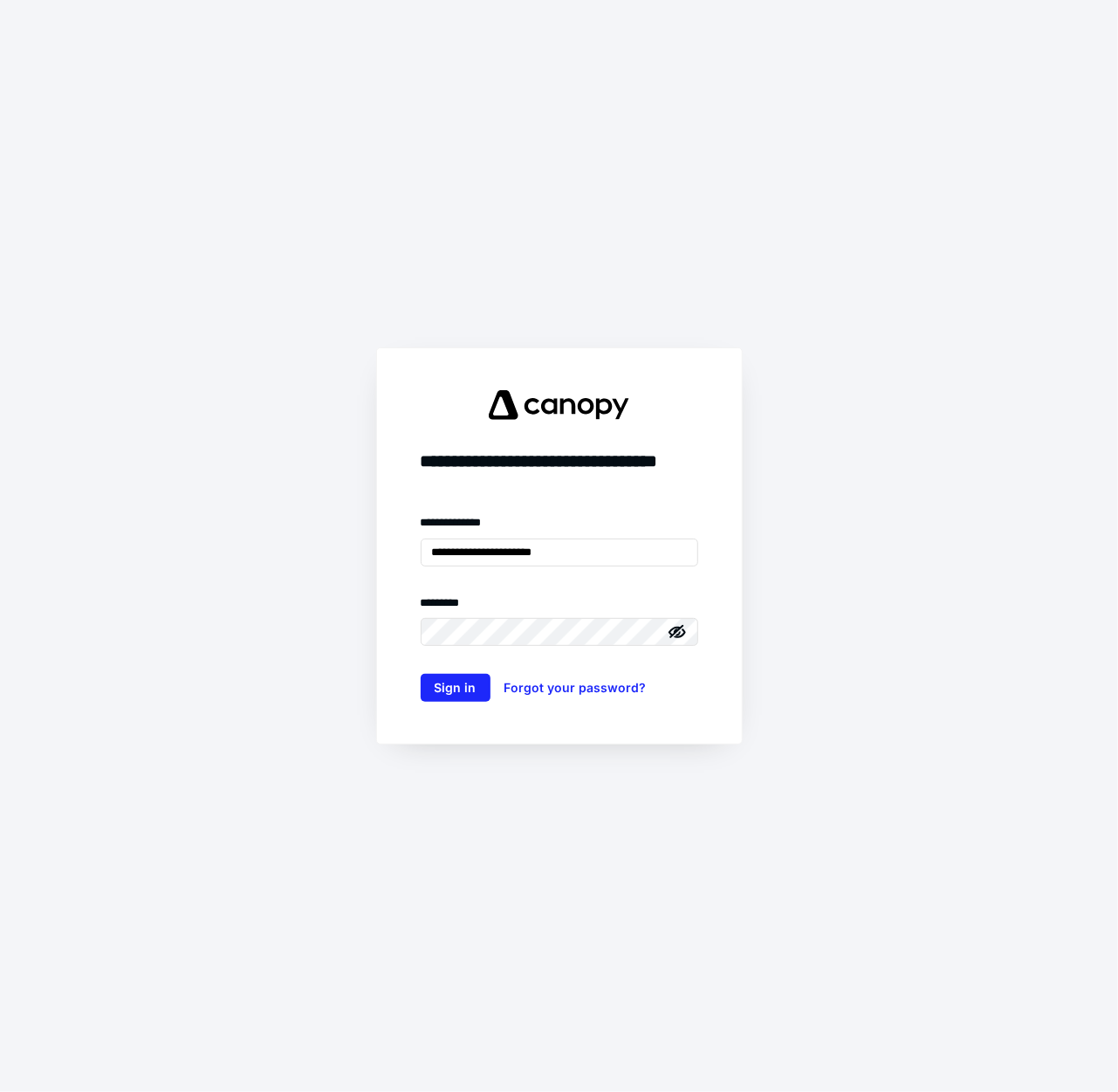 drag, startPoint x: 908, startPoint y: 269, endPoint x: 961, endPoint y: 108, distance: 169.49926 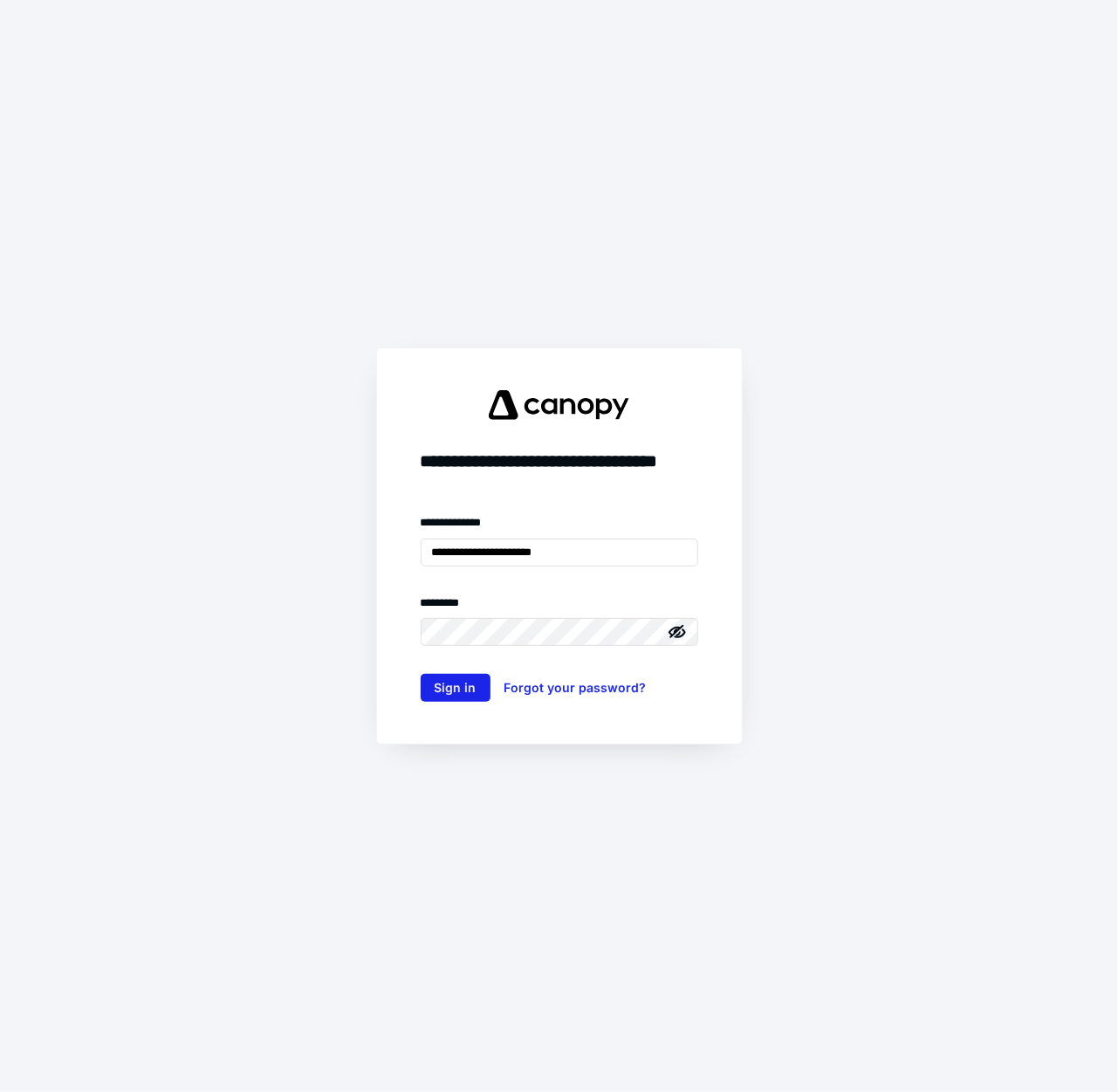click on "**********" at bounding box center [559, 546] 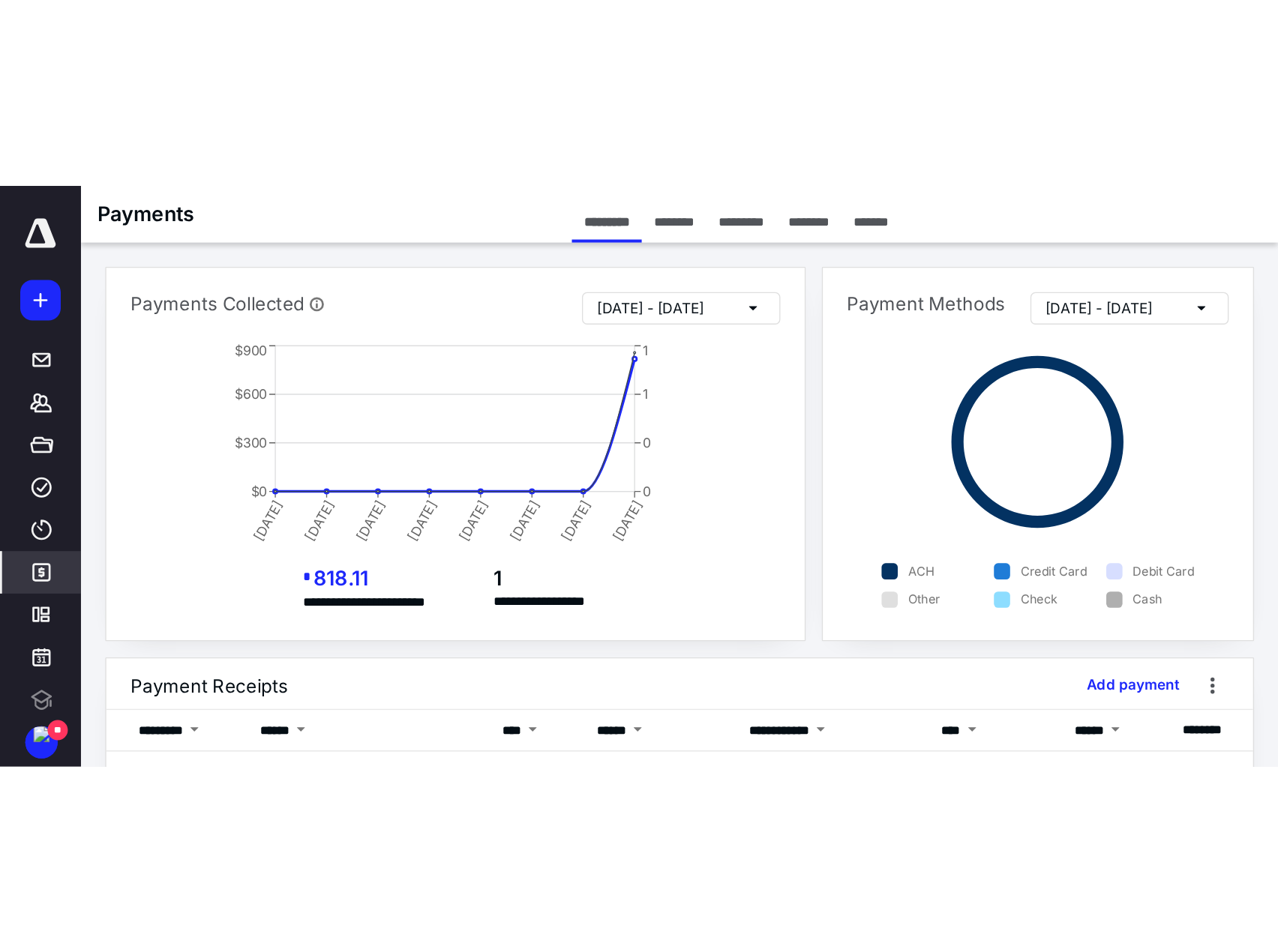 scroll, scrollTop: 0, scrollLeft: 0, axis: both 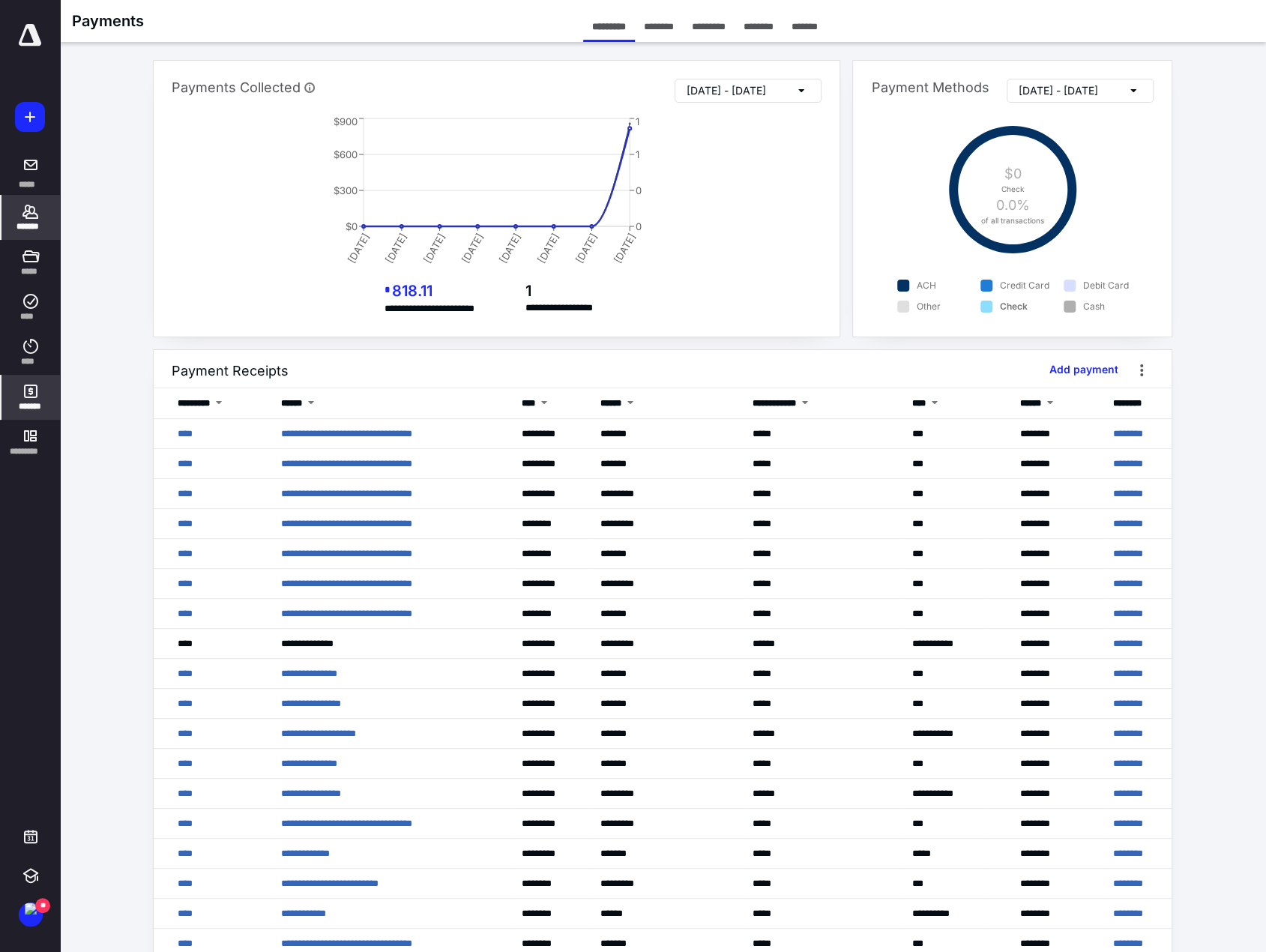 click 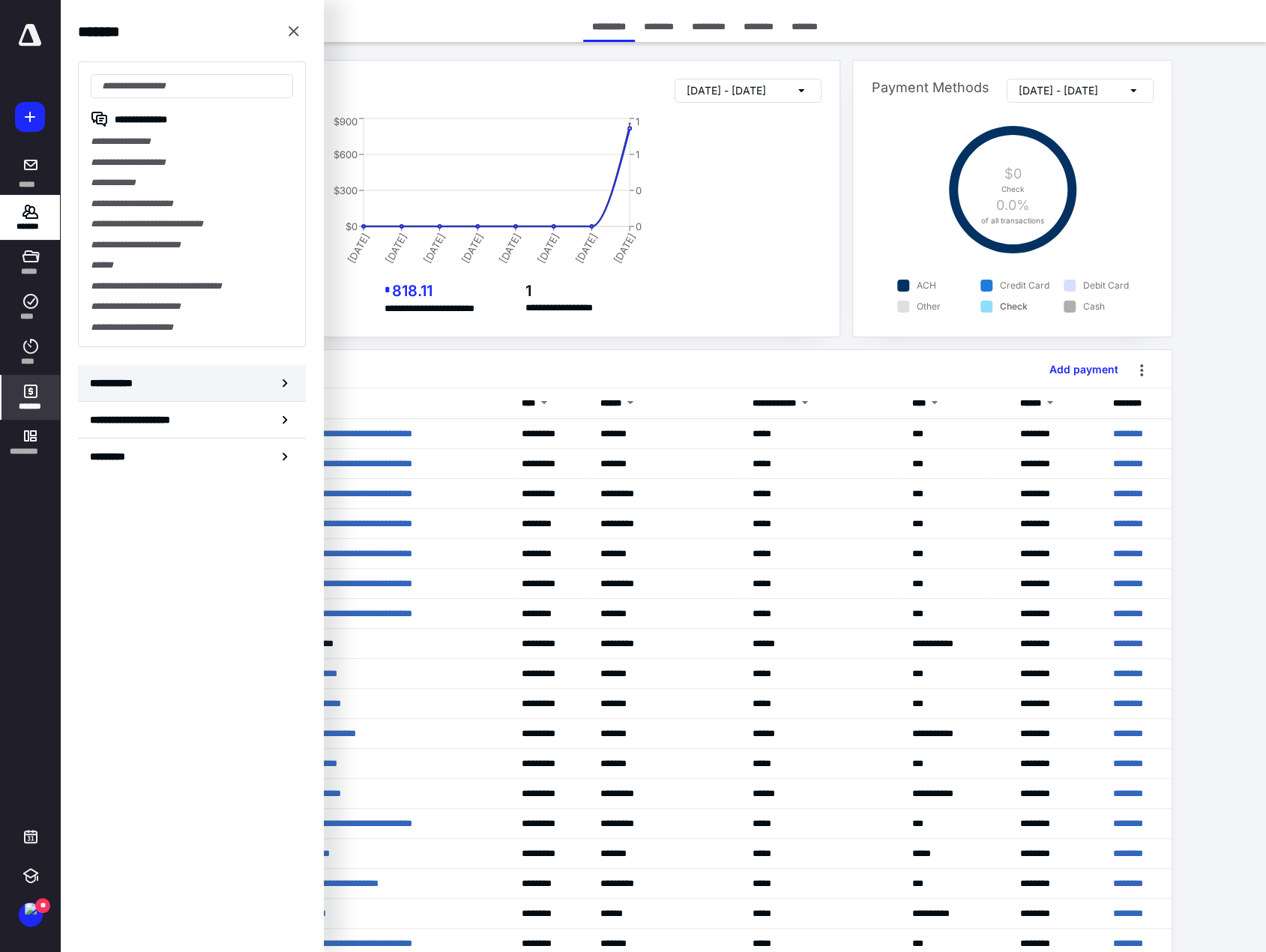 click on "**********" at bounding box center (192, 383) 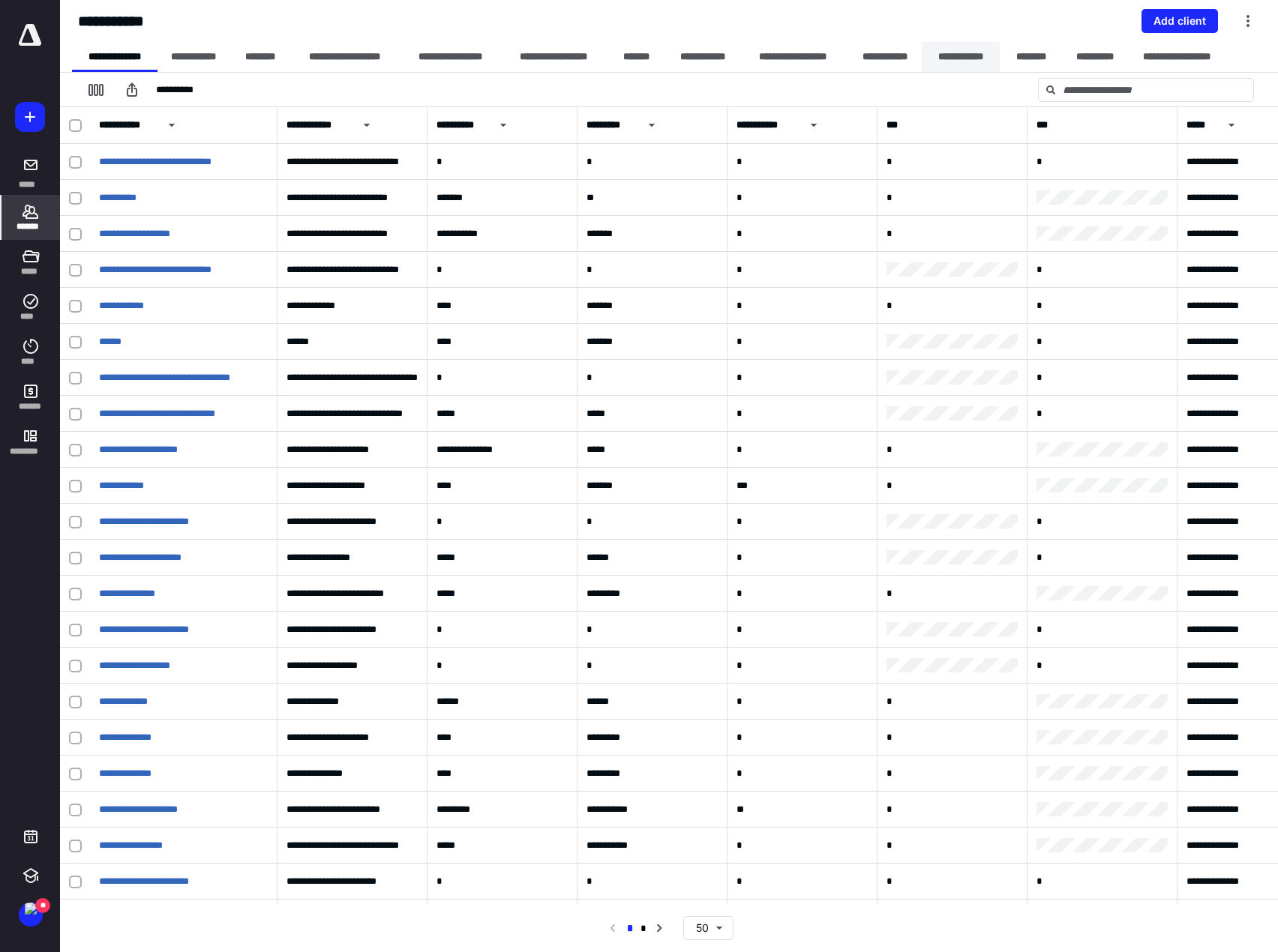 click on "**********" at bounding box center [961, 57] 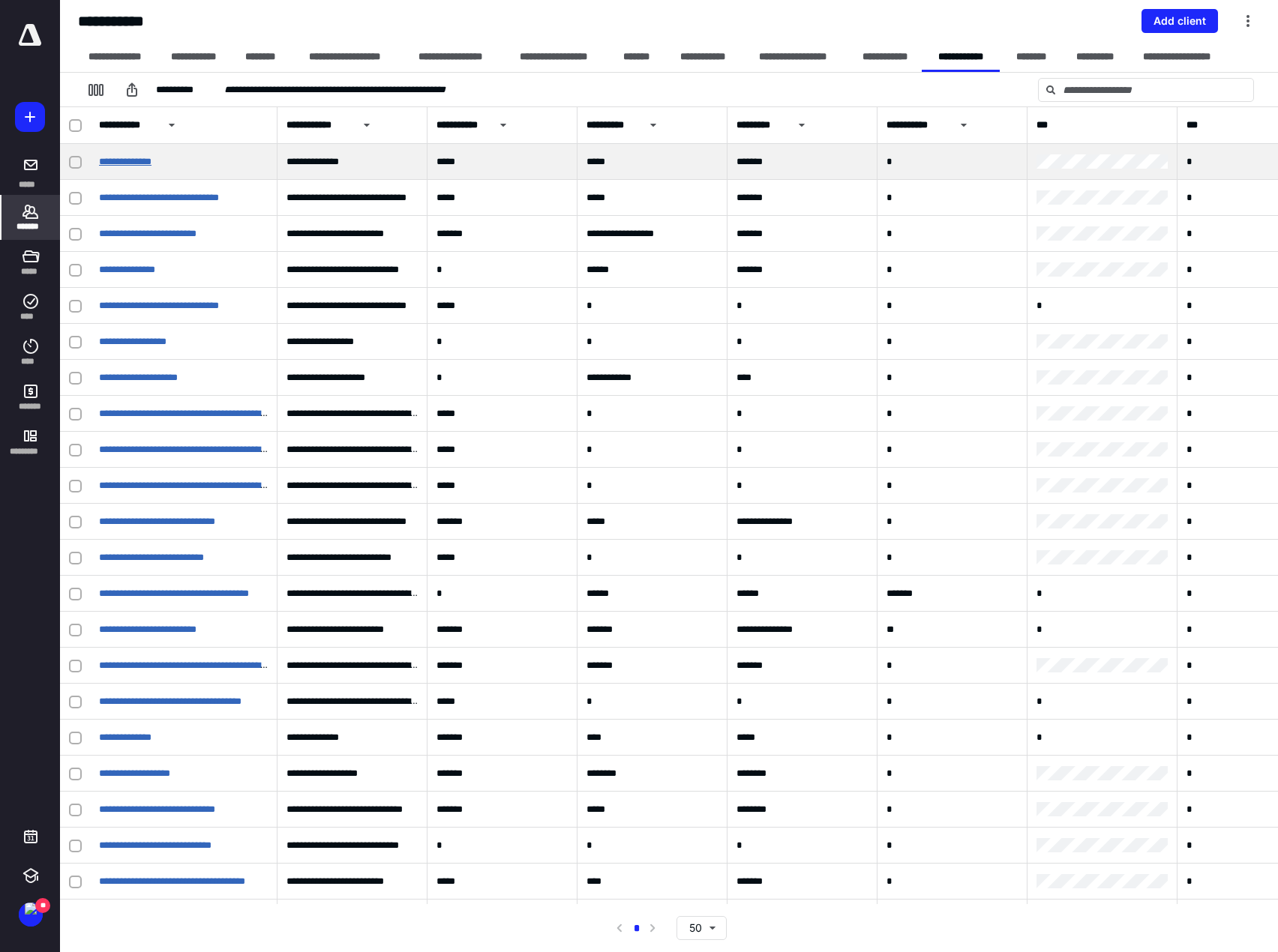 click on "**********" at bounding box center (125, 161) 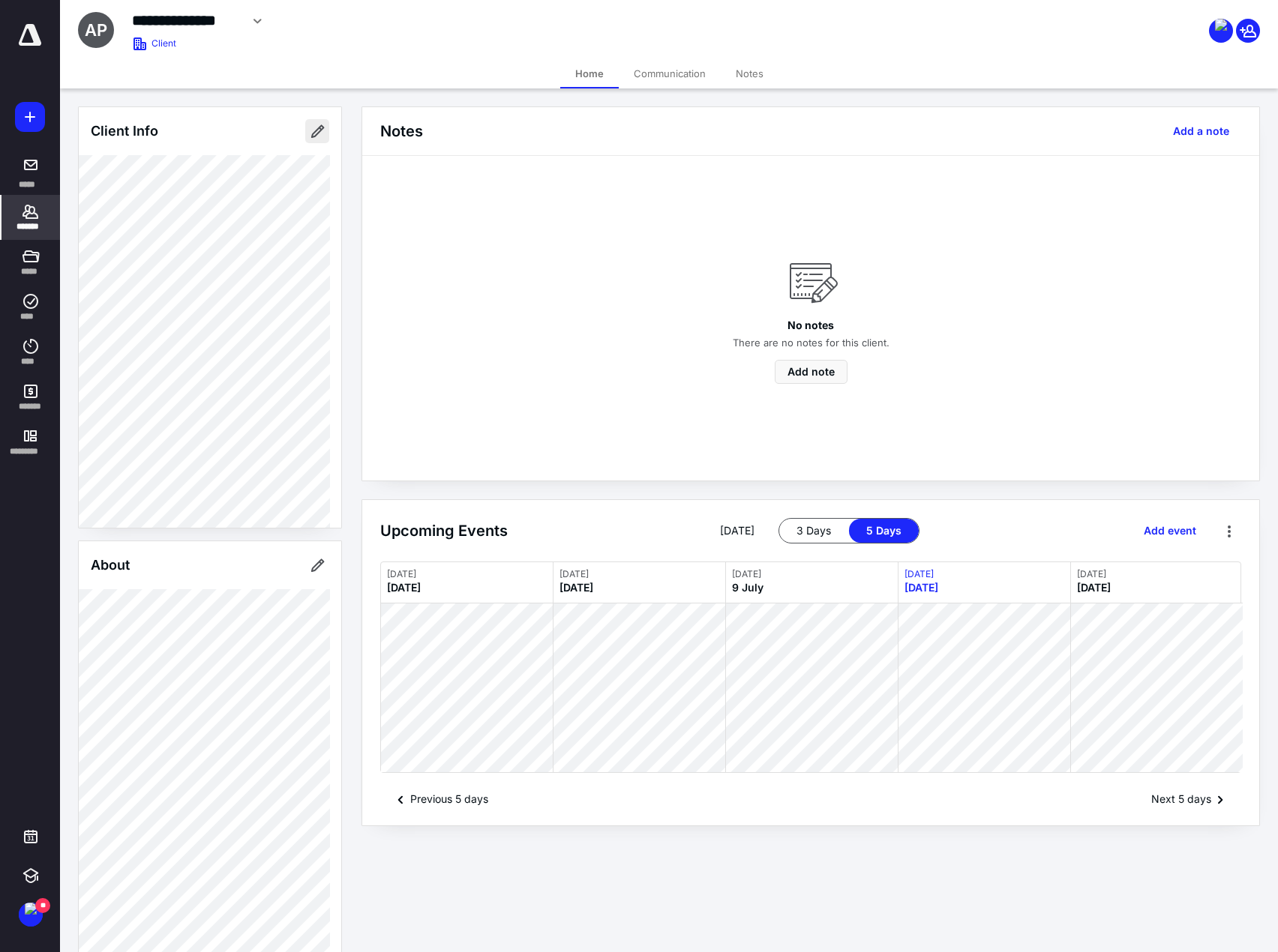 click at bounding box center (317, 131) 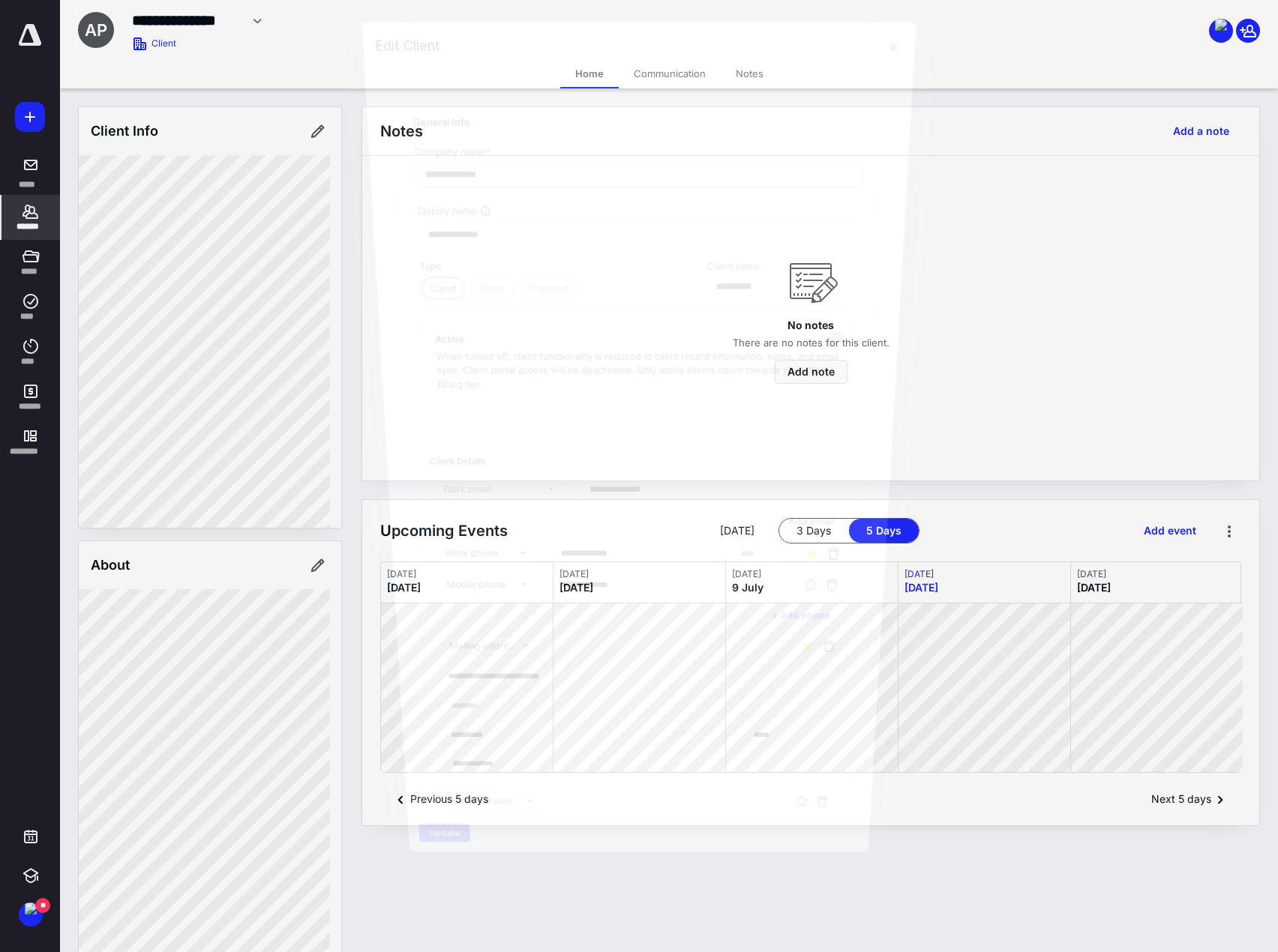 type on "**********" 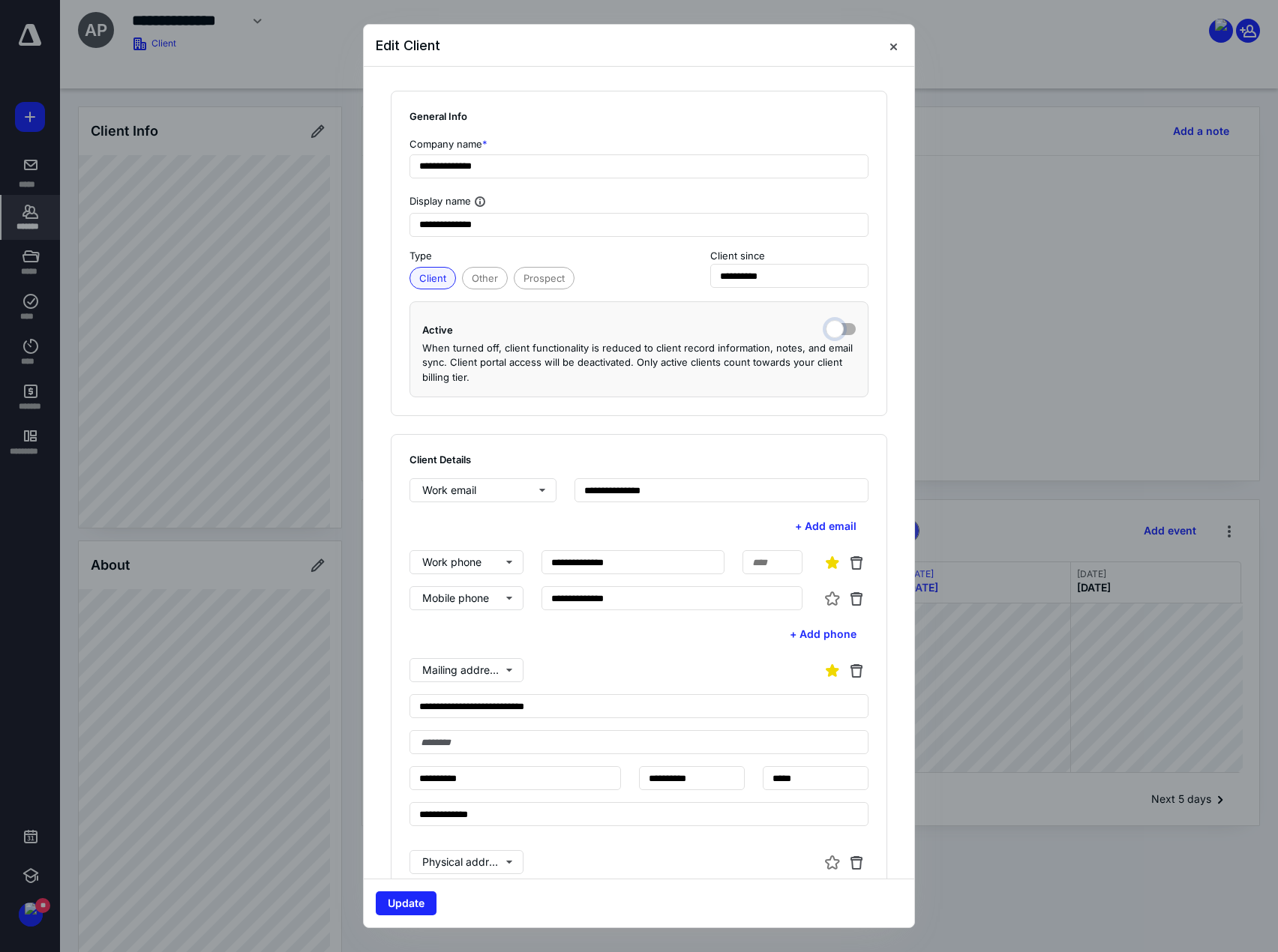 click at bounding box center (841, 328) 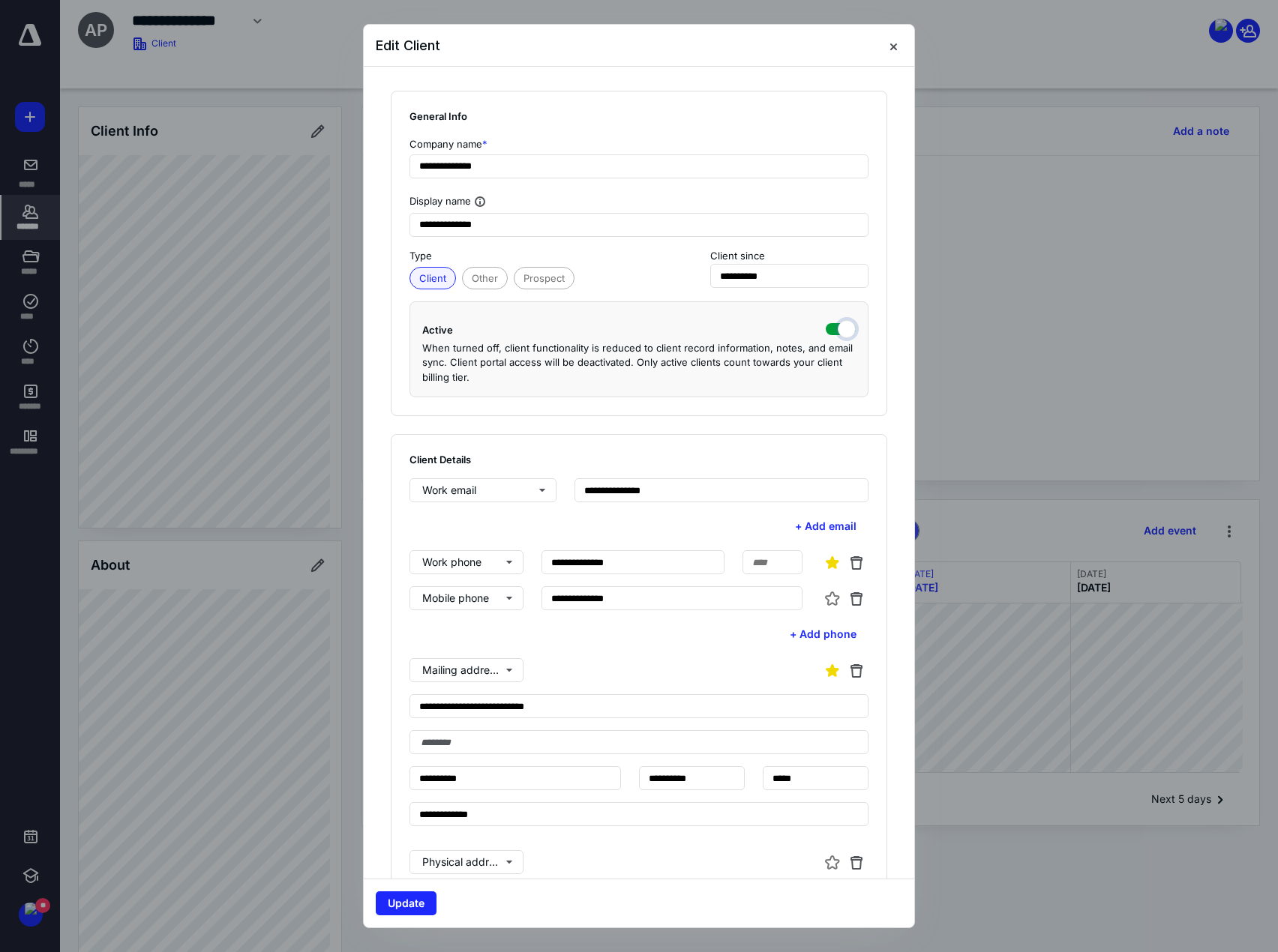 checkbox on "true" 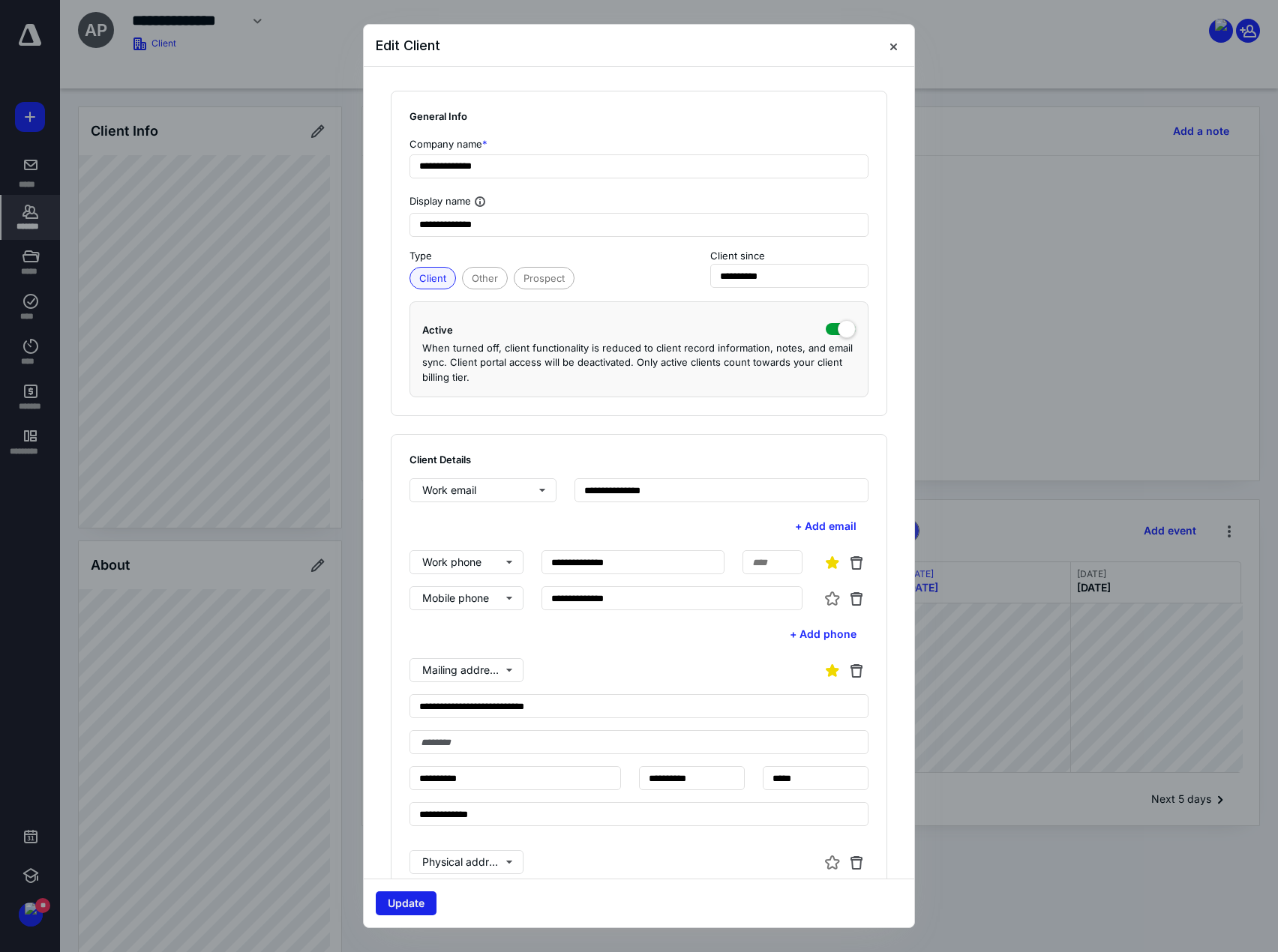 click on "Update" at bounding box center [406, 903] 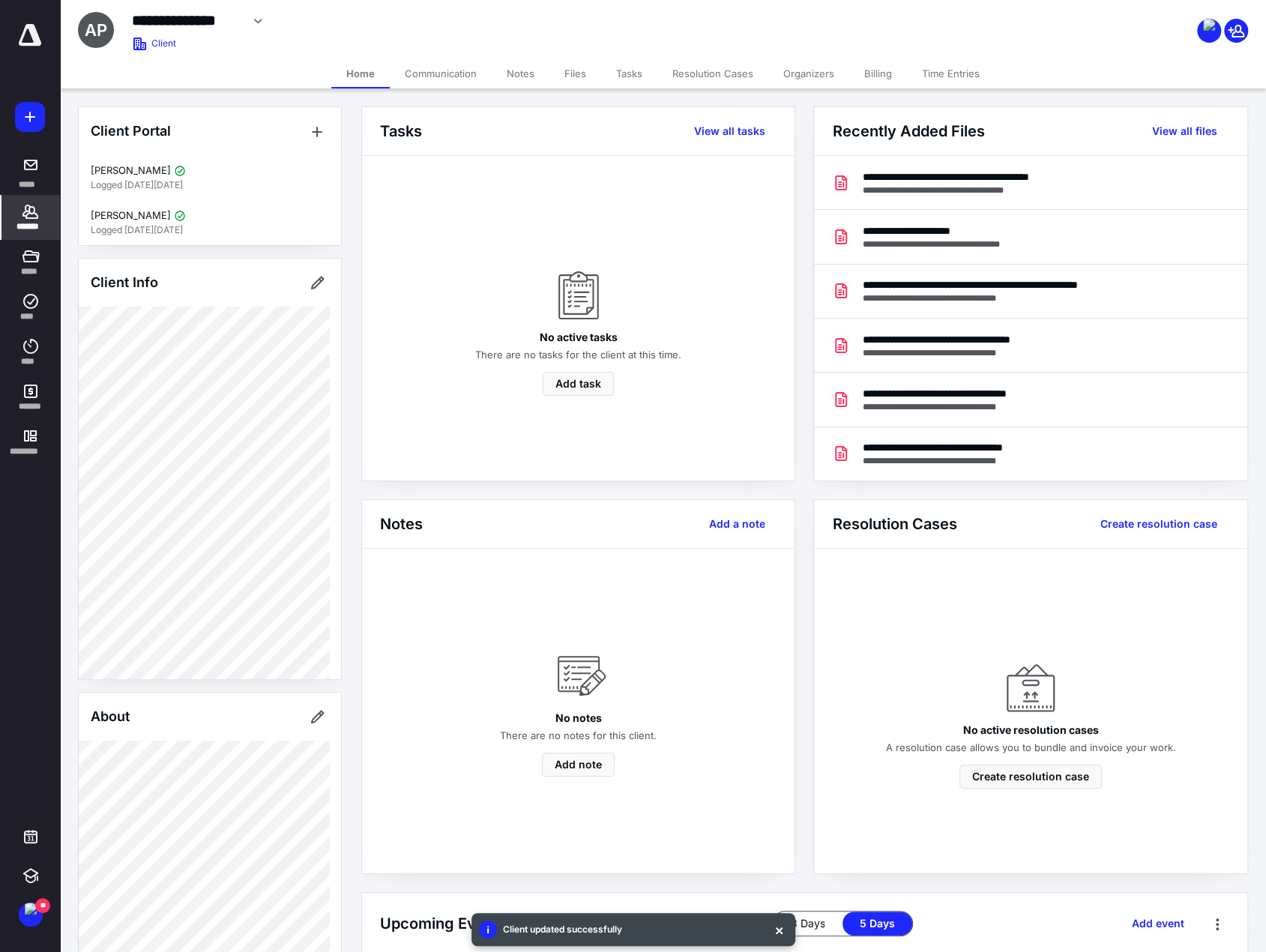 click on "Files" at bounding box center [575, 73] 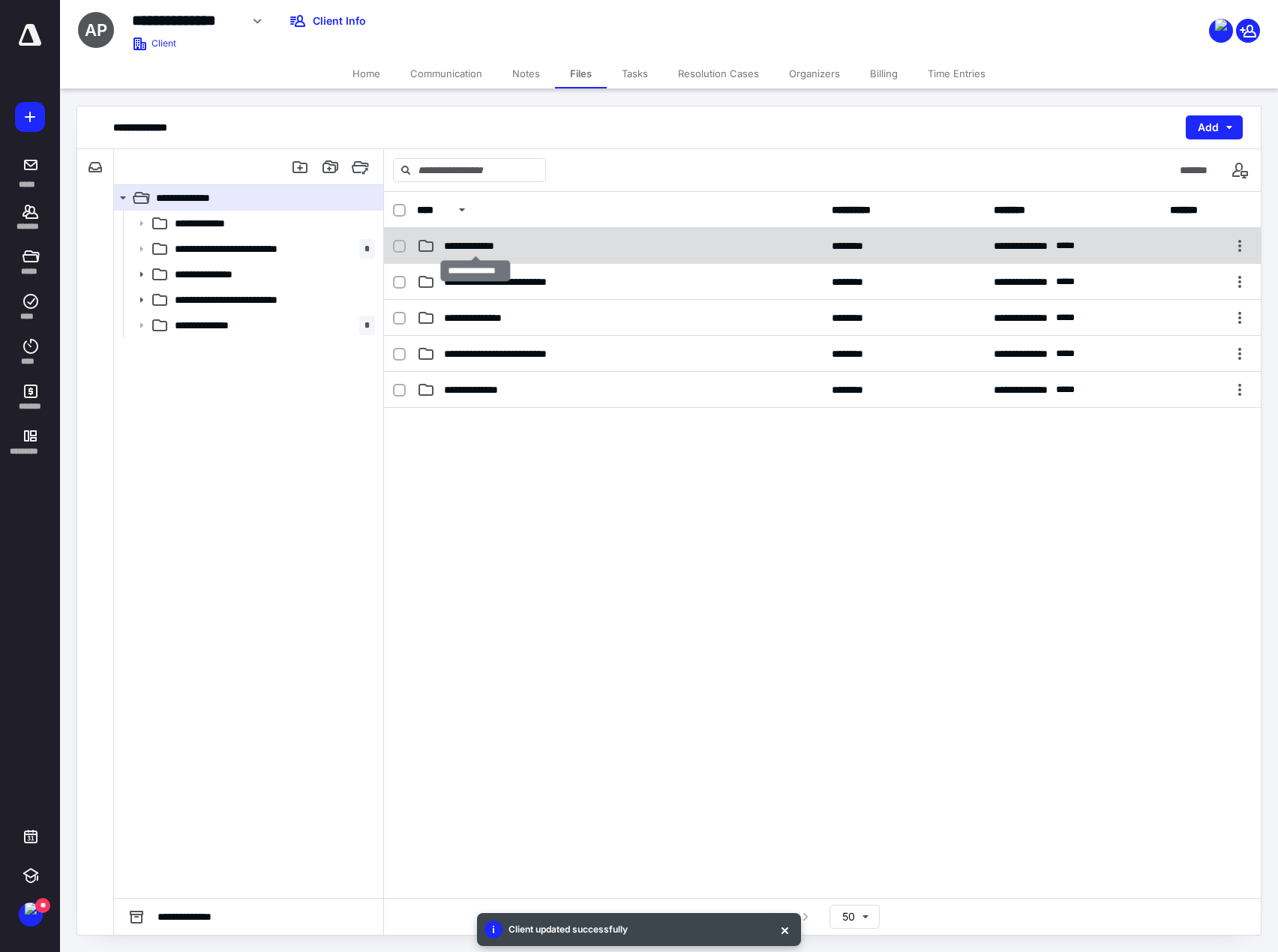 click on "**********" at bounding box center [476, 246] 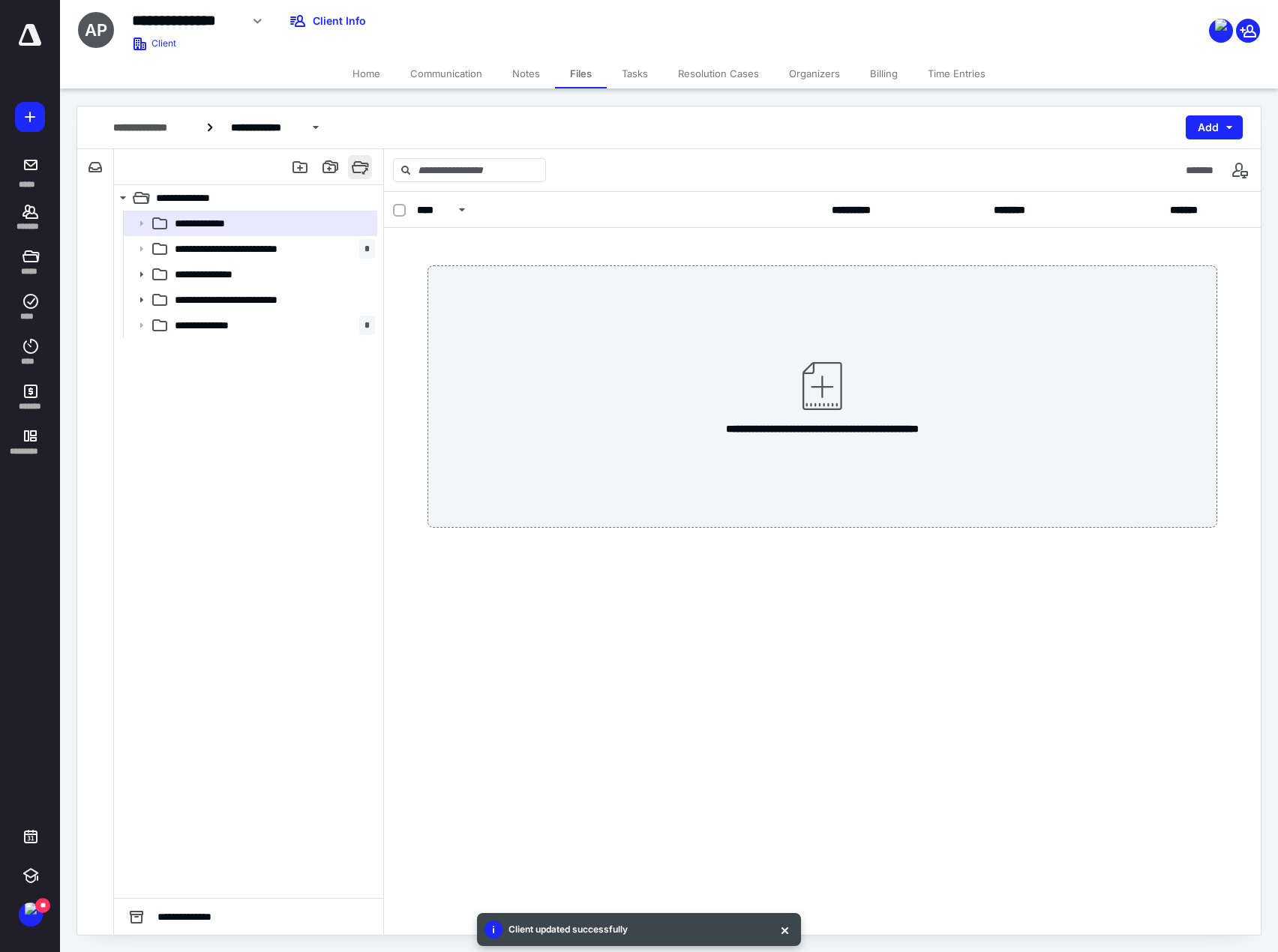 click at bounding box center [360, 167] 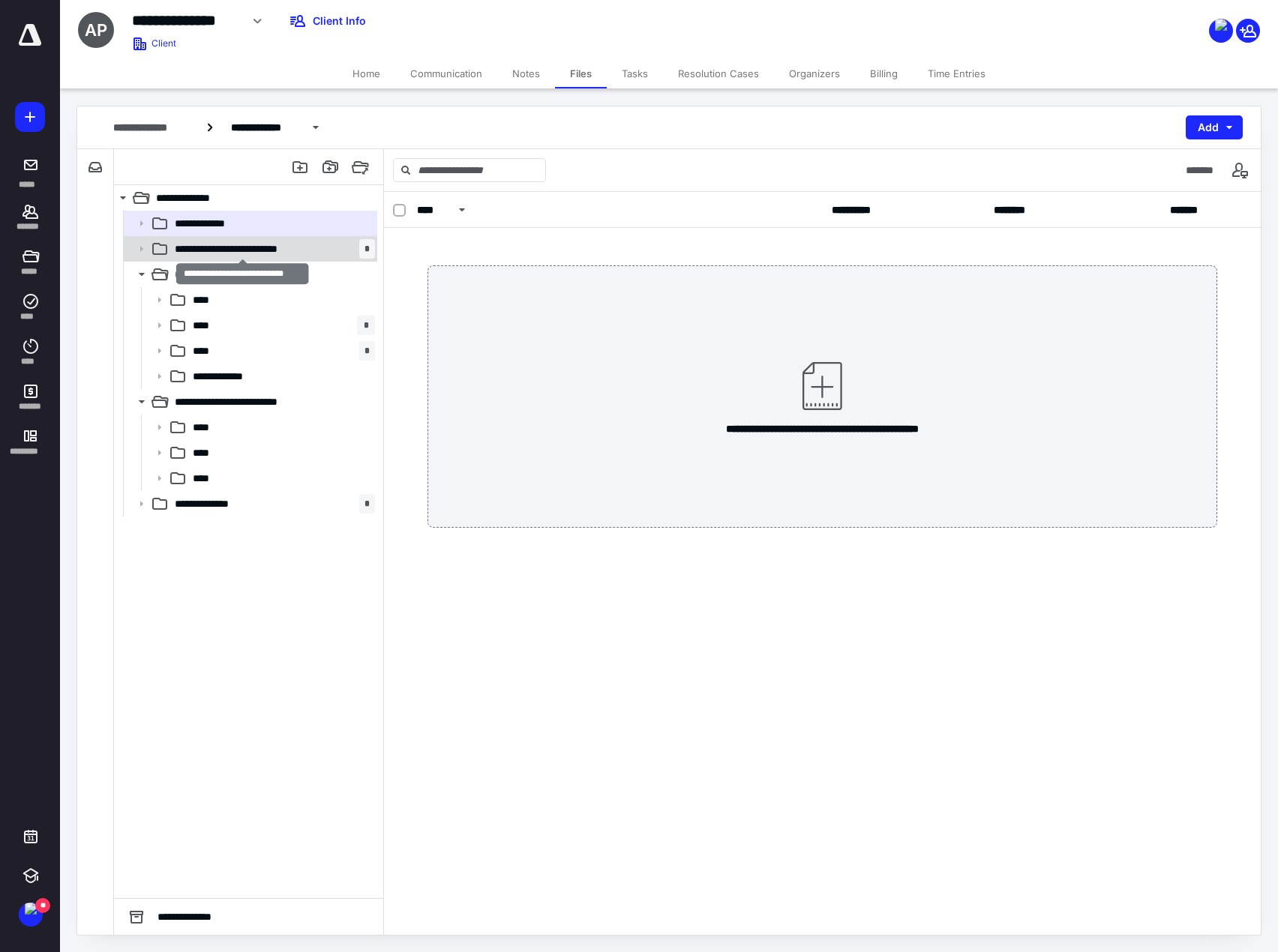 click on "**********" at bounding box center [243, 249] 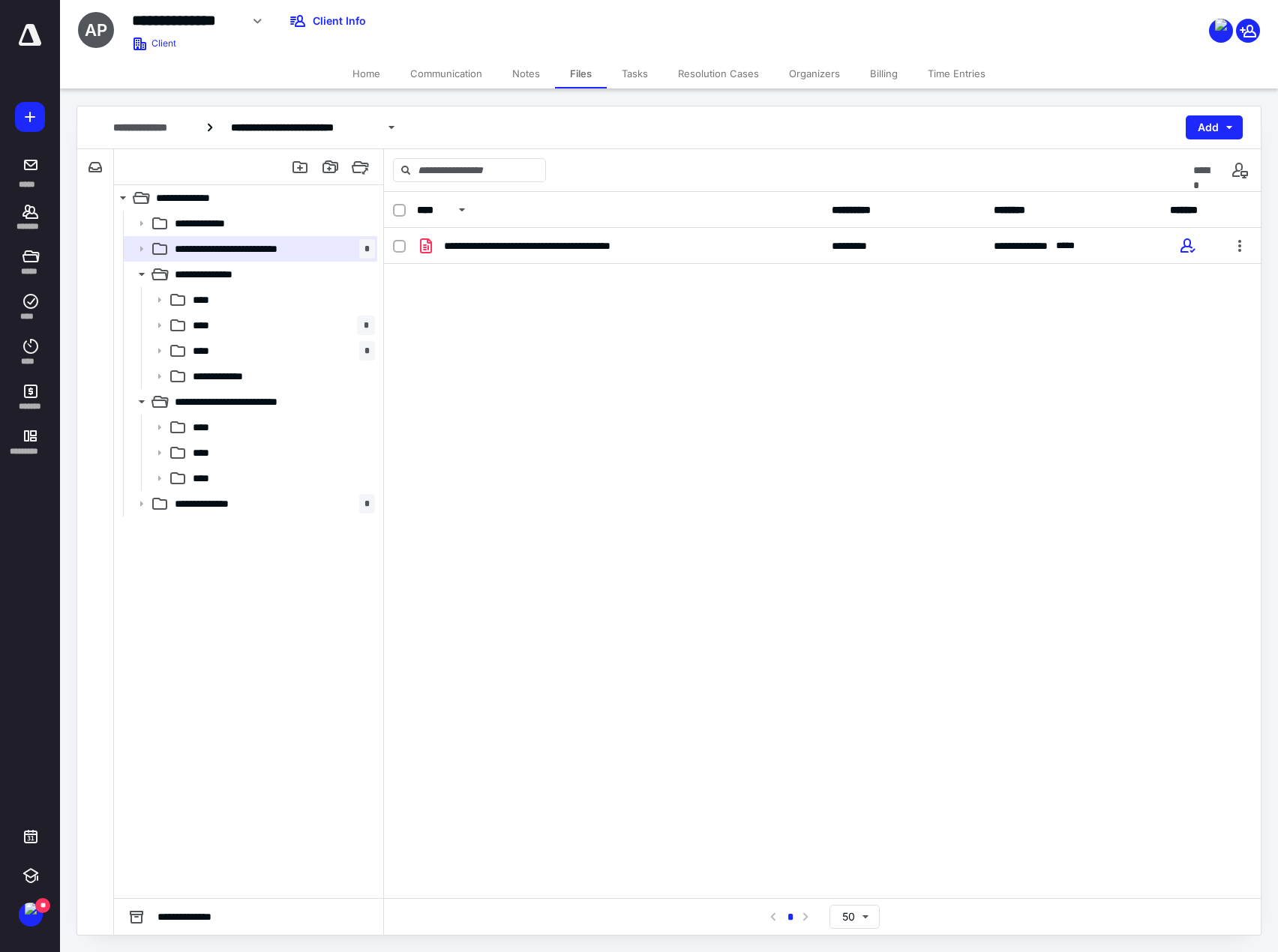 drag, startPoint x: 676, startPoint y: 362, endPoint x: 692, endPoint y: 361, distance: 16.03122 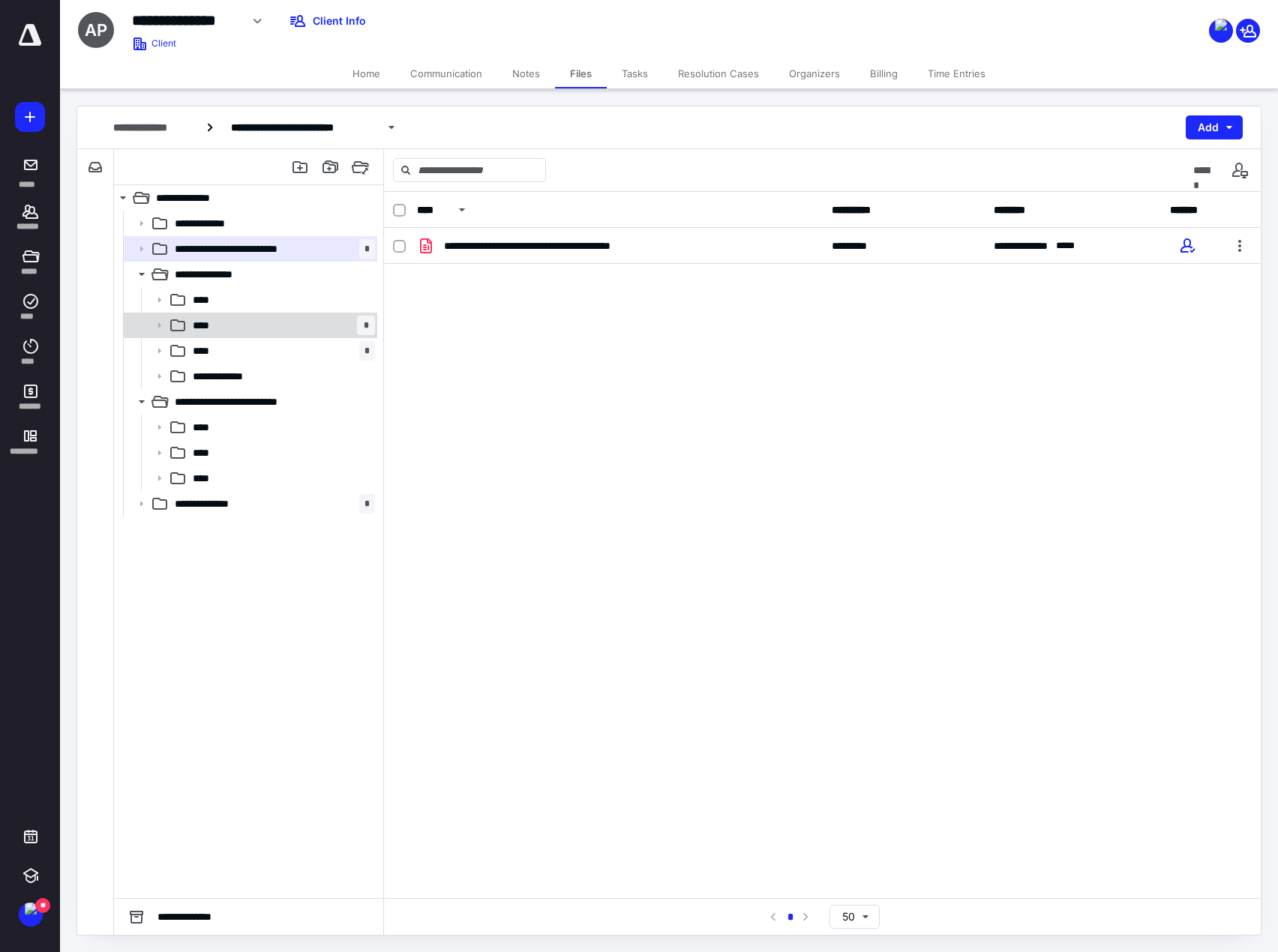 click on "**** *" at bounding box center (280, 325) 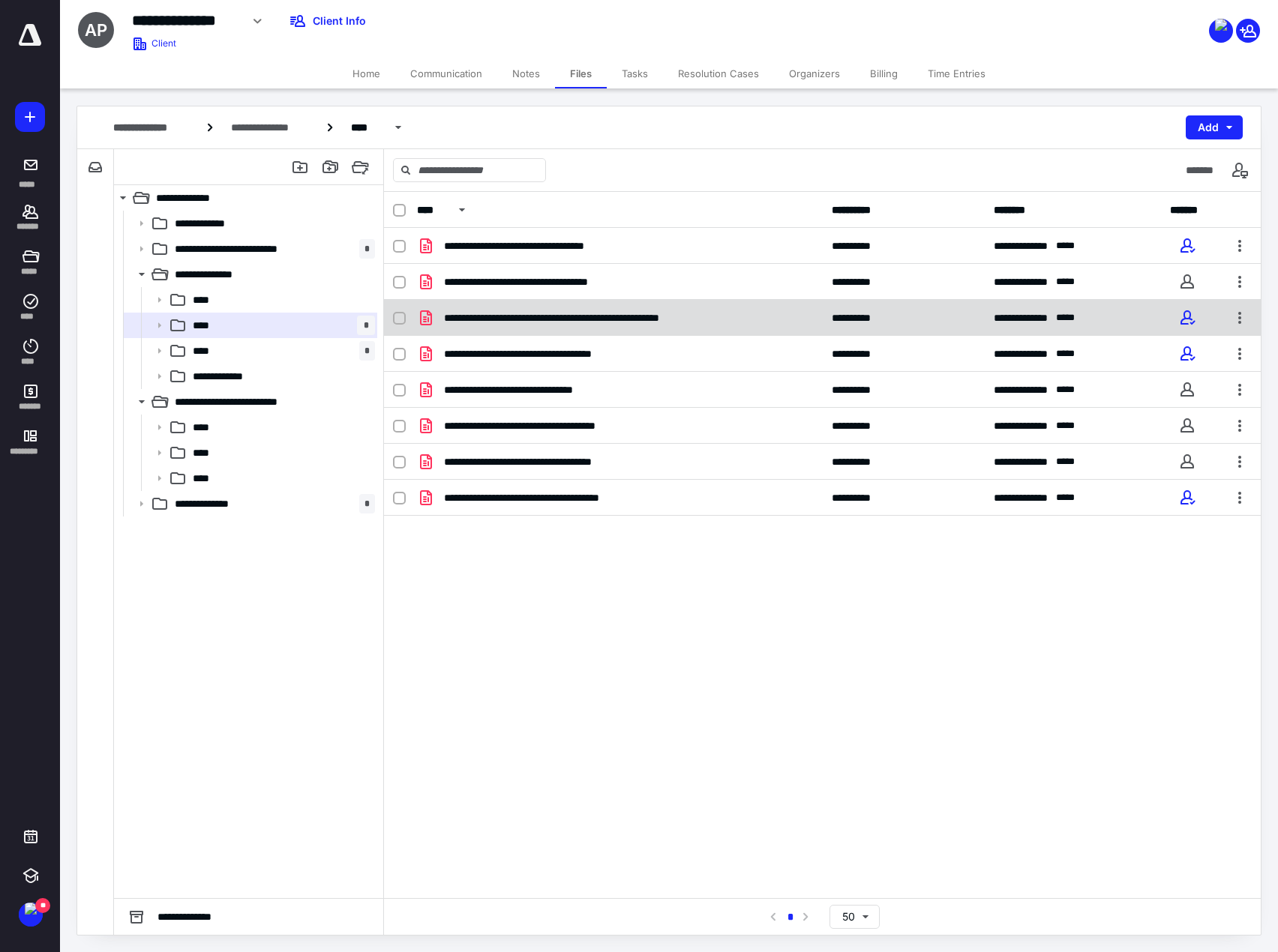 checkbox on "true" 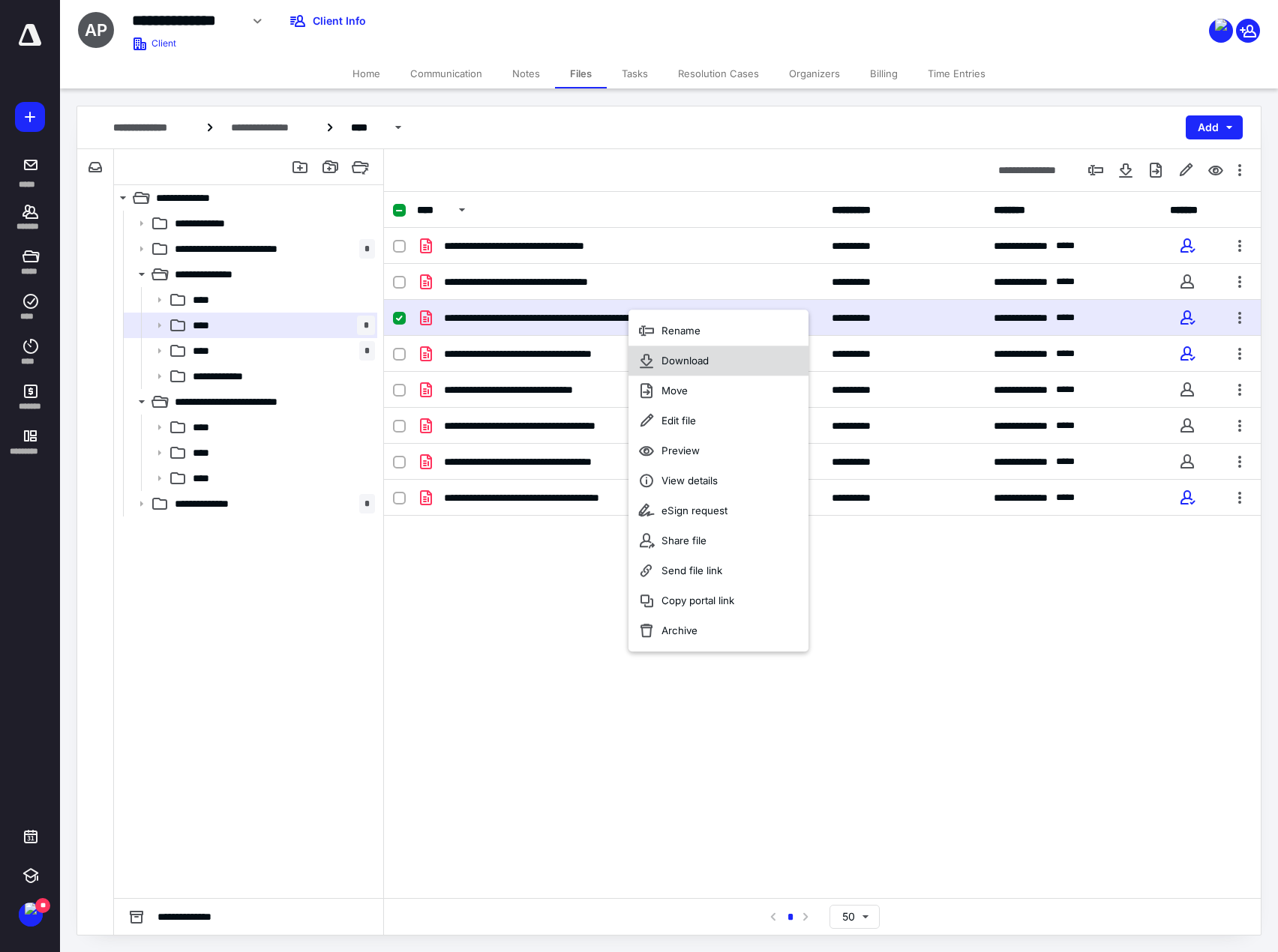 click on "Download" at bounding box center [685, 361] 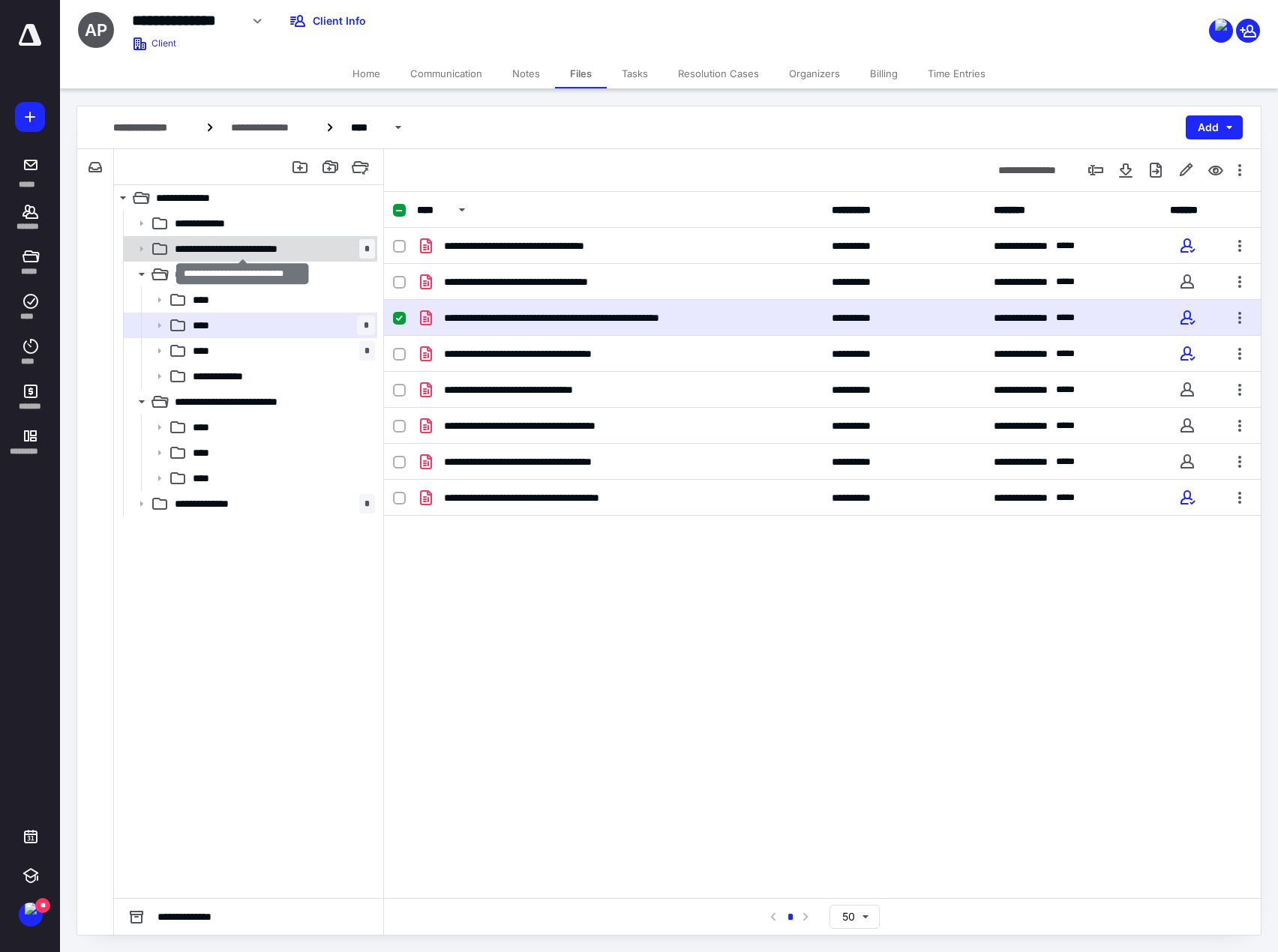 click on "**********" at bounding box center (243, 249) 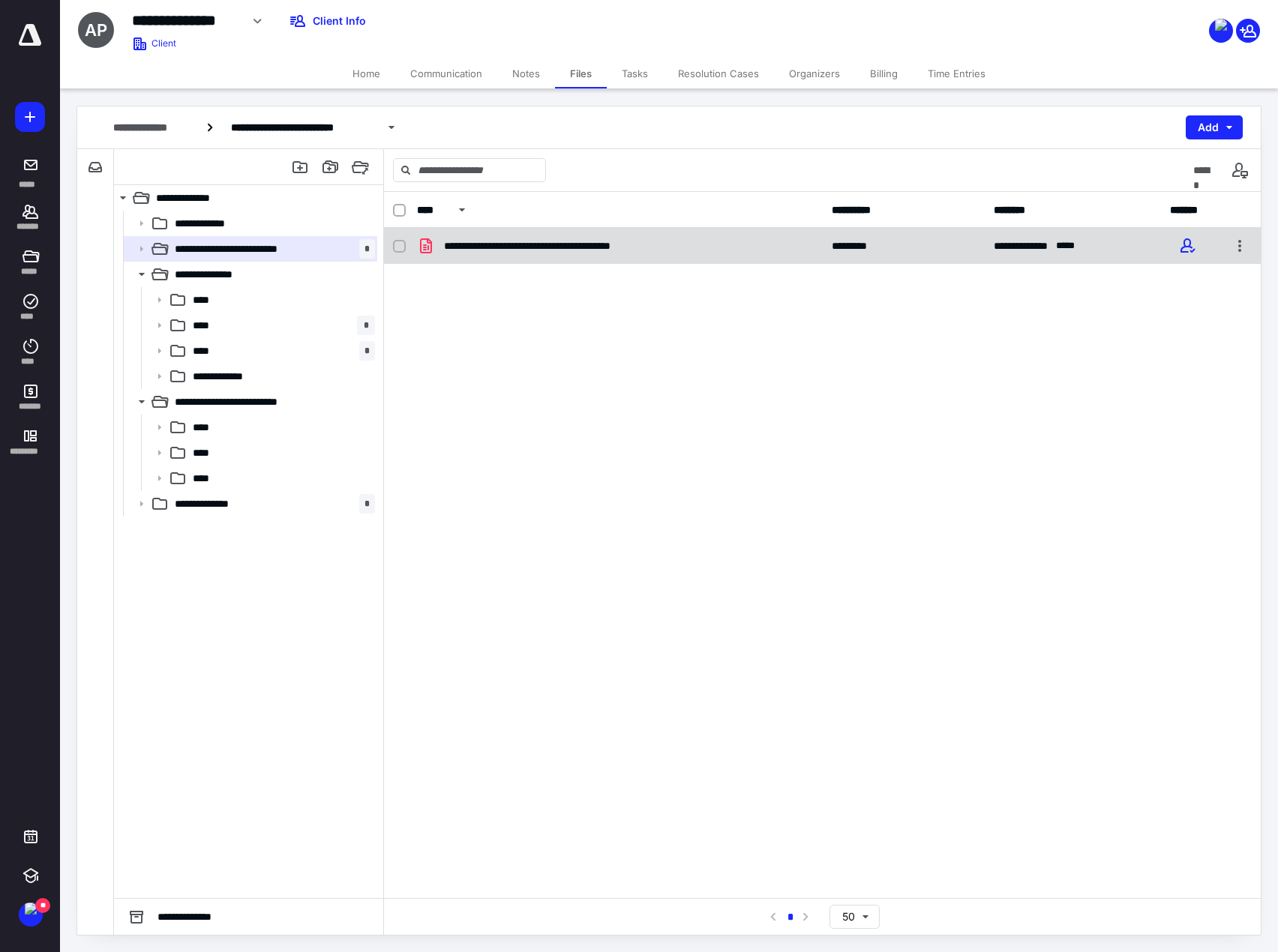 checkbox on "true" 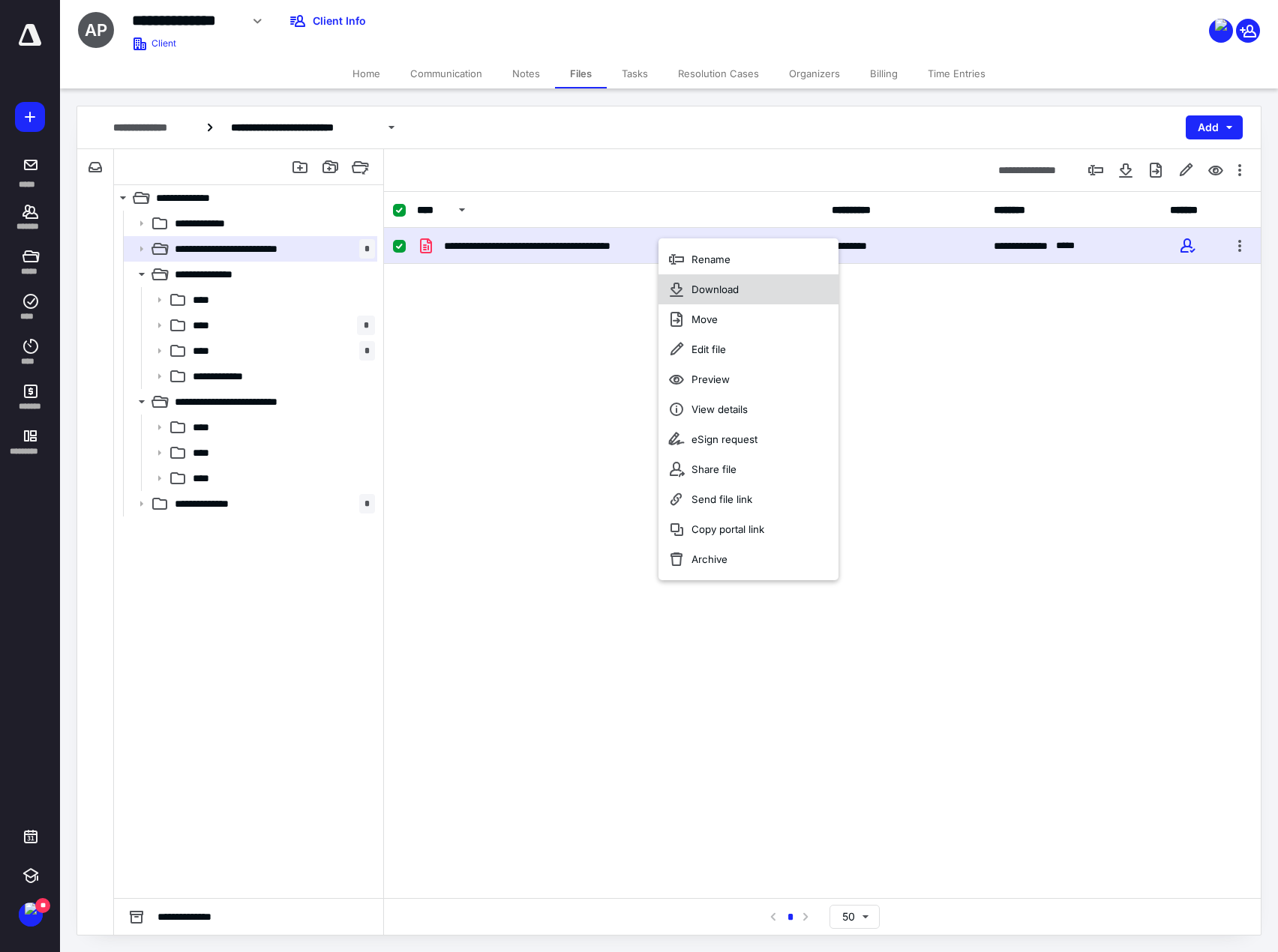 click on "Download" at bounding box center [715, 289] 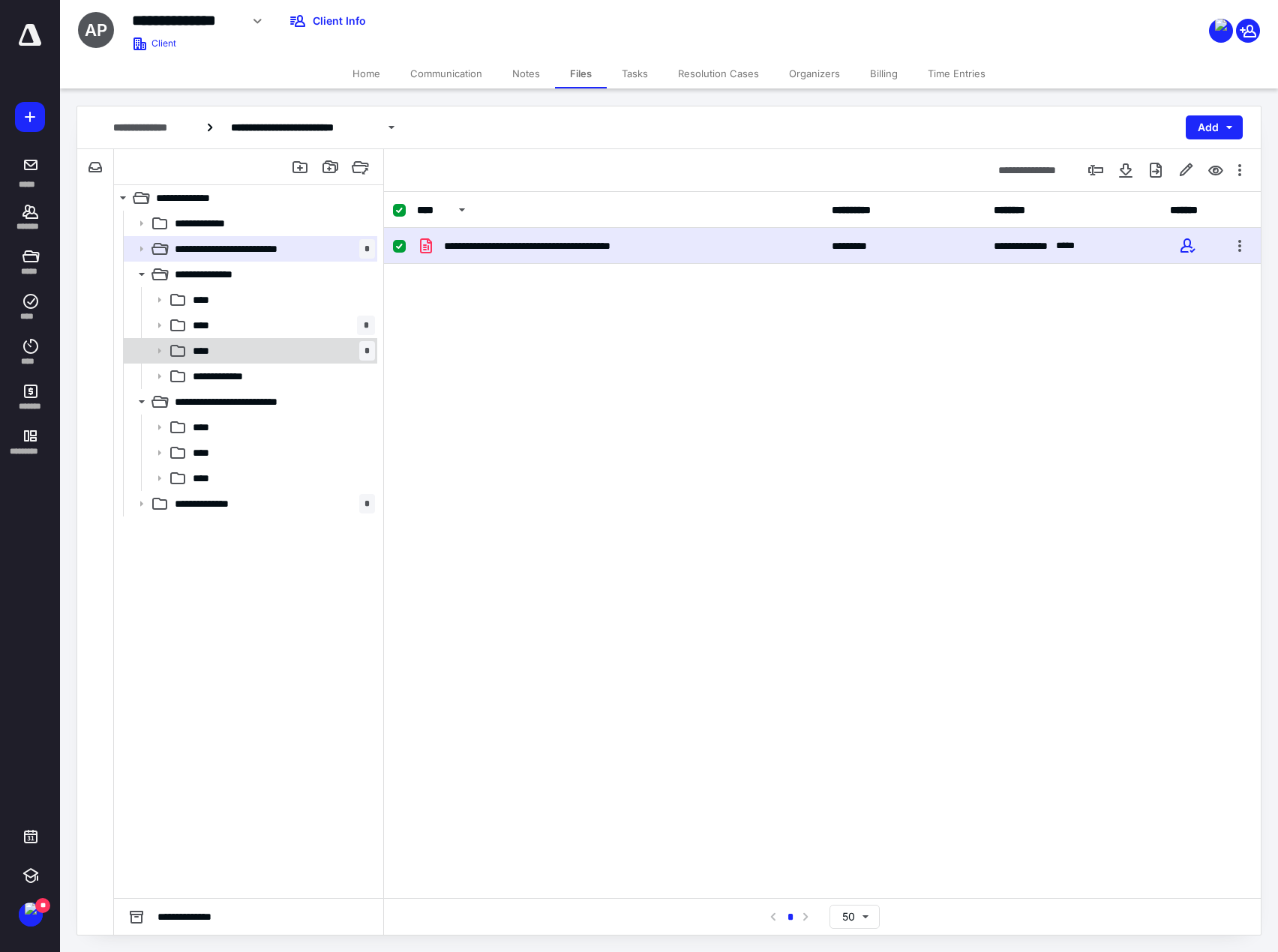click on "**** *" at bounding box center [280, 351] 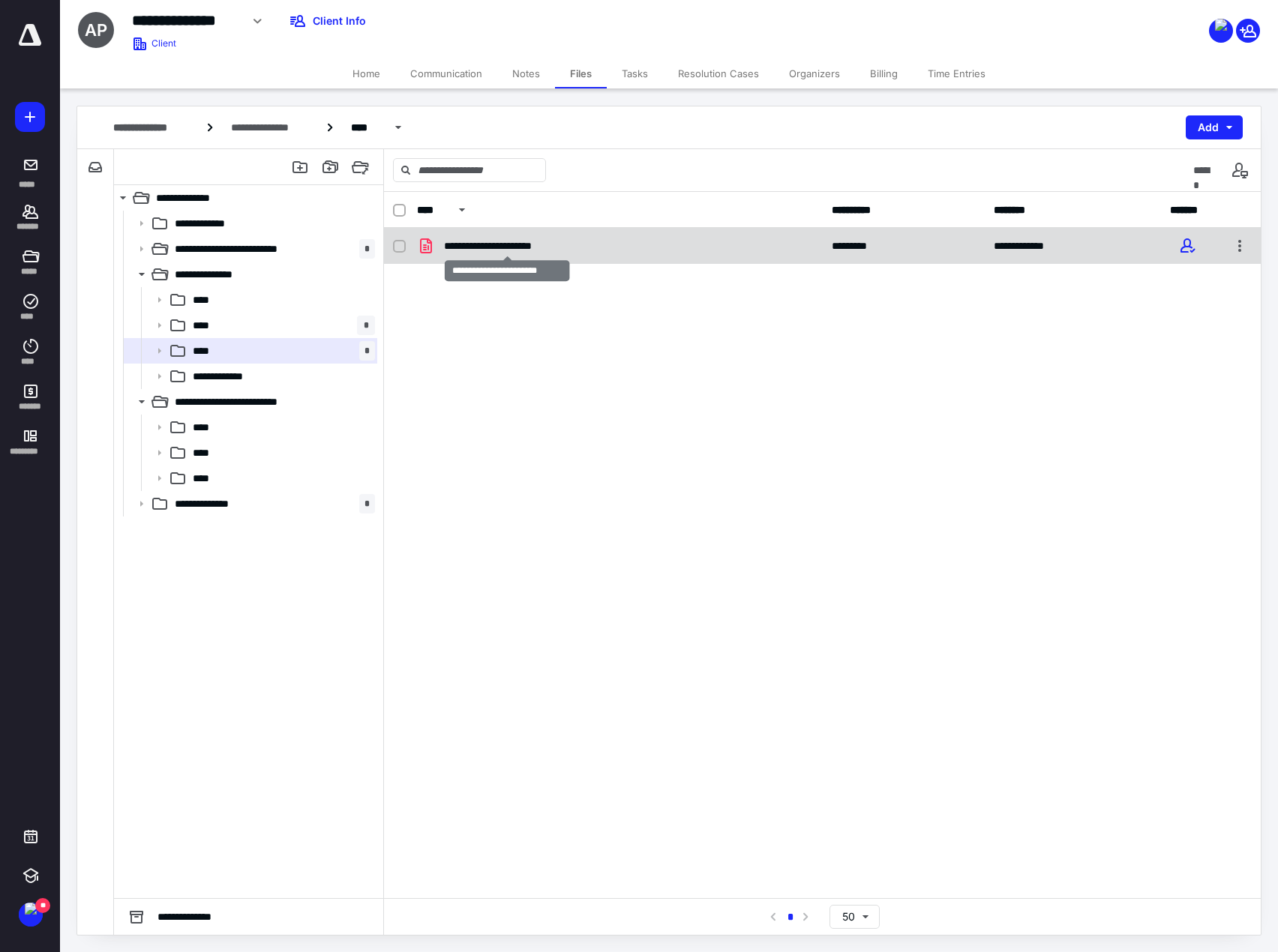 checkbox on "true" 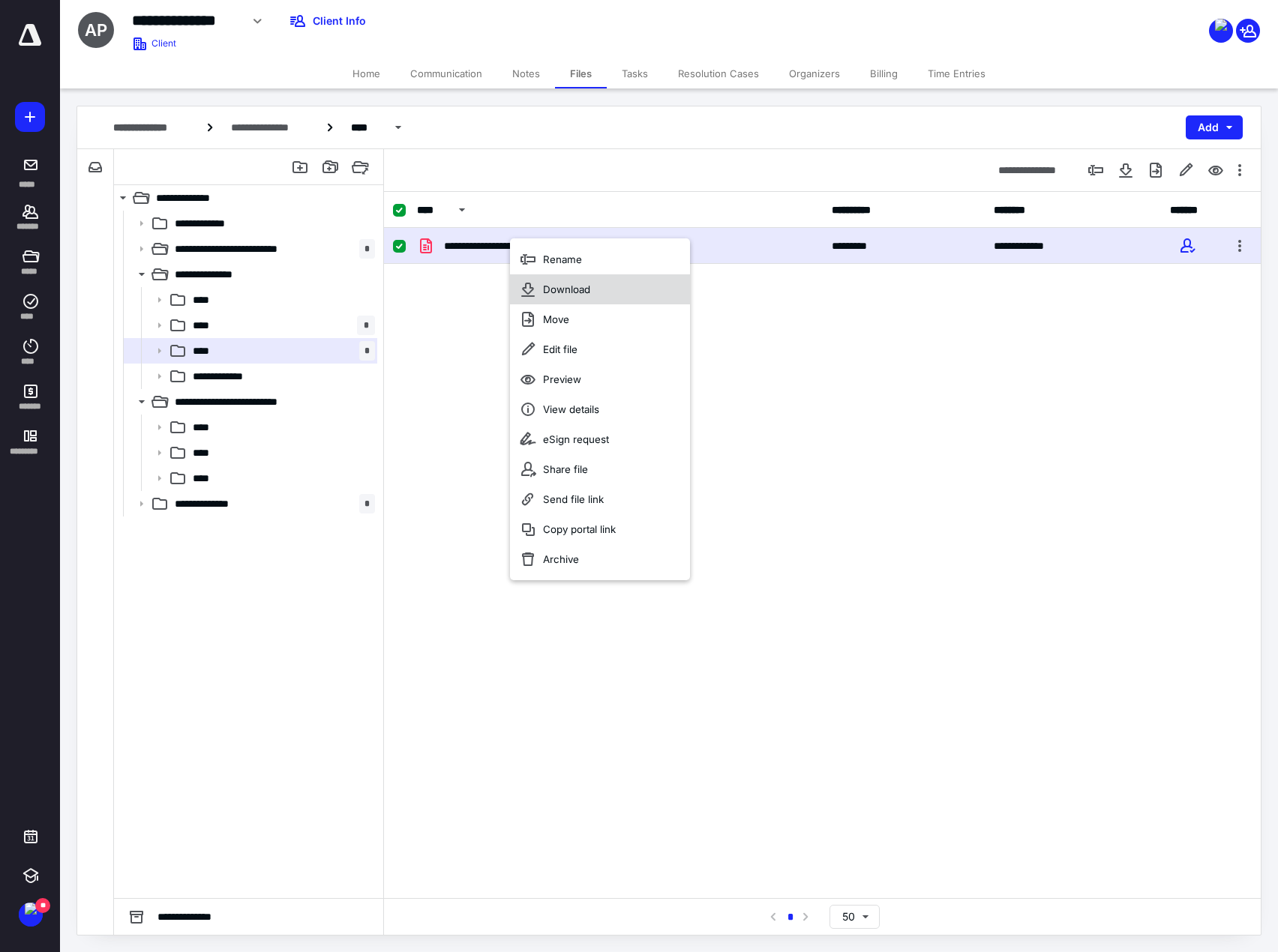 drag, startPoint x: 561, startPoint y: 284, endPoint x: 573, endPoint y: 290, distance: 13.416408 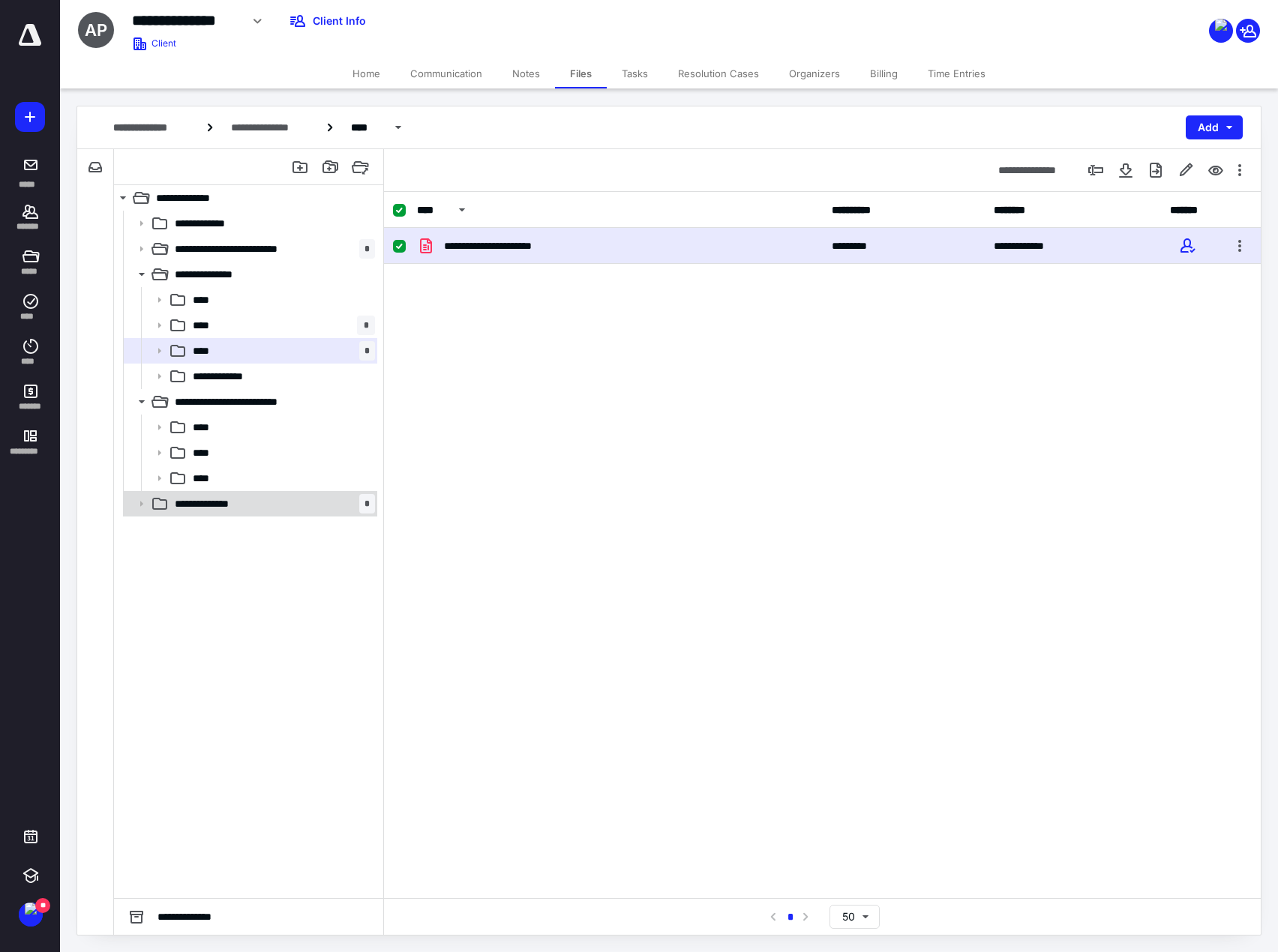 click on "**********" at bounding box center [272, 504] 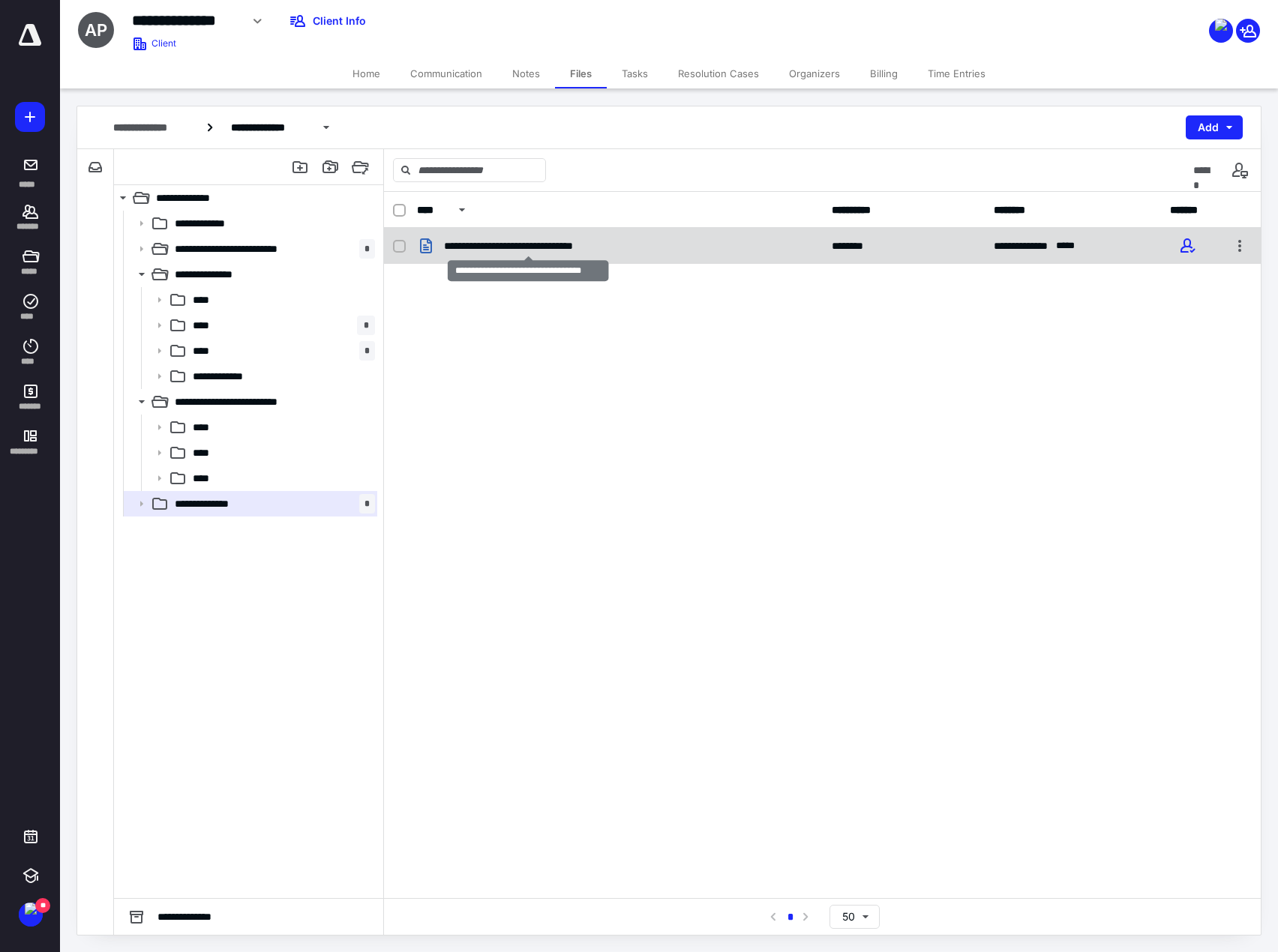 click on "**********" at bounding box center [528, 246] 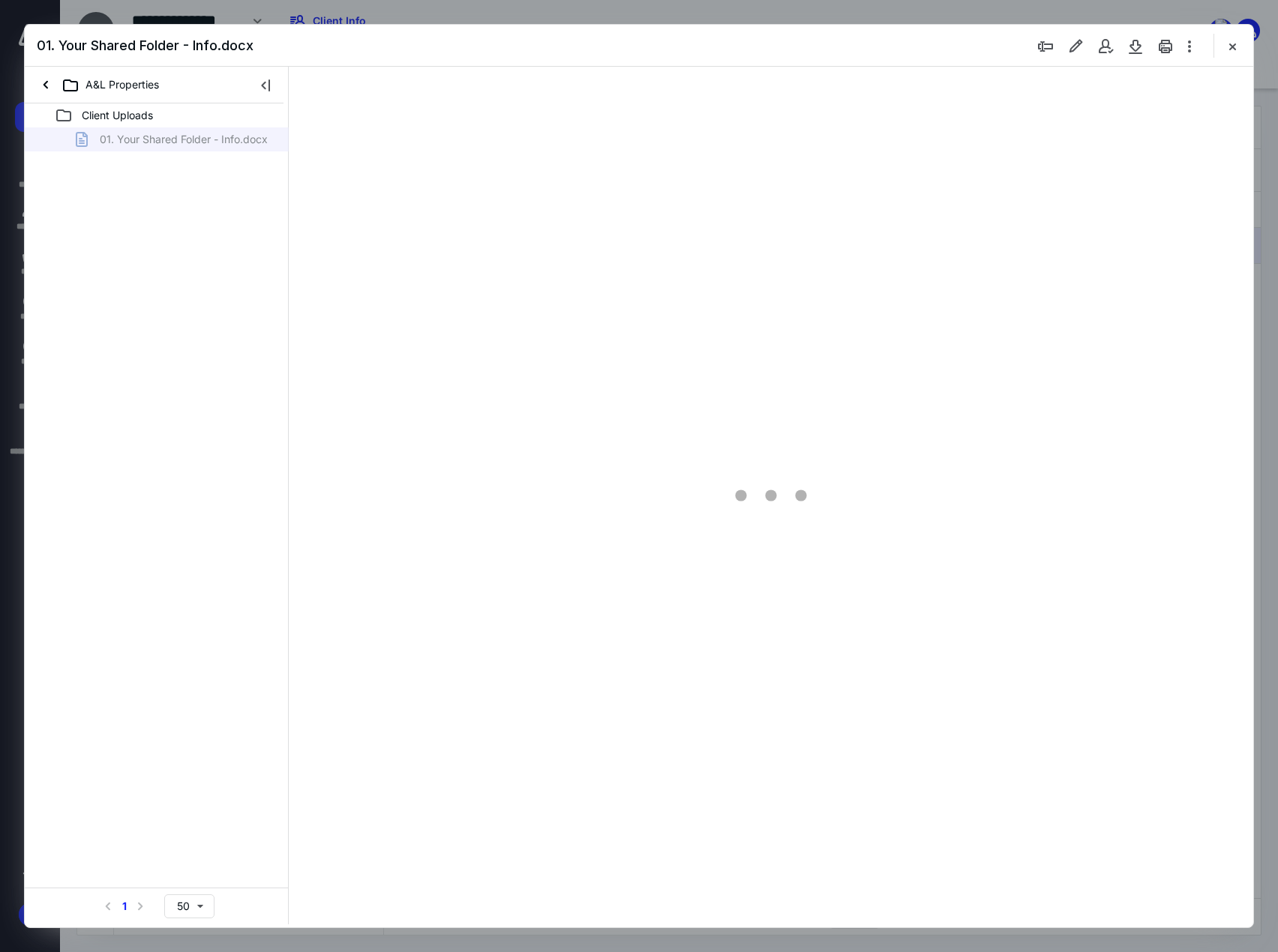 scroll, scrollTop: 0, scrollLeft: 0, axis: both 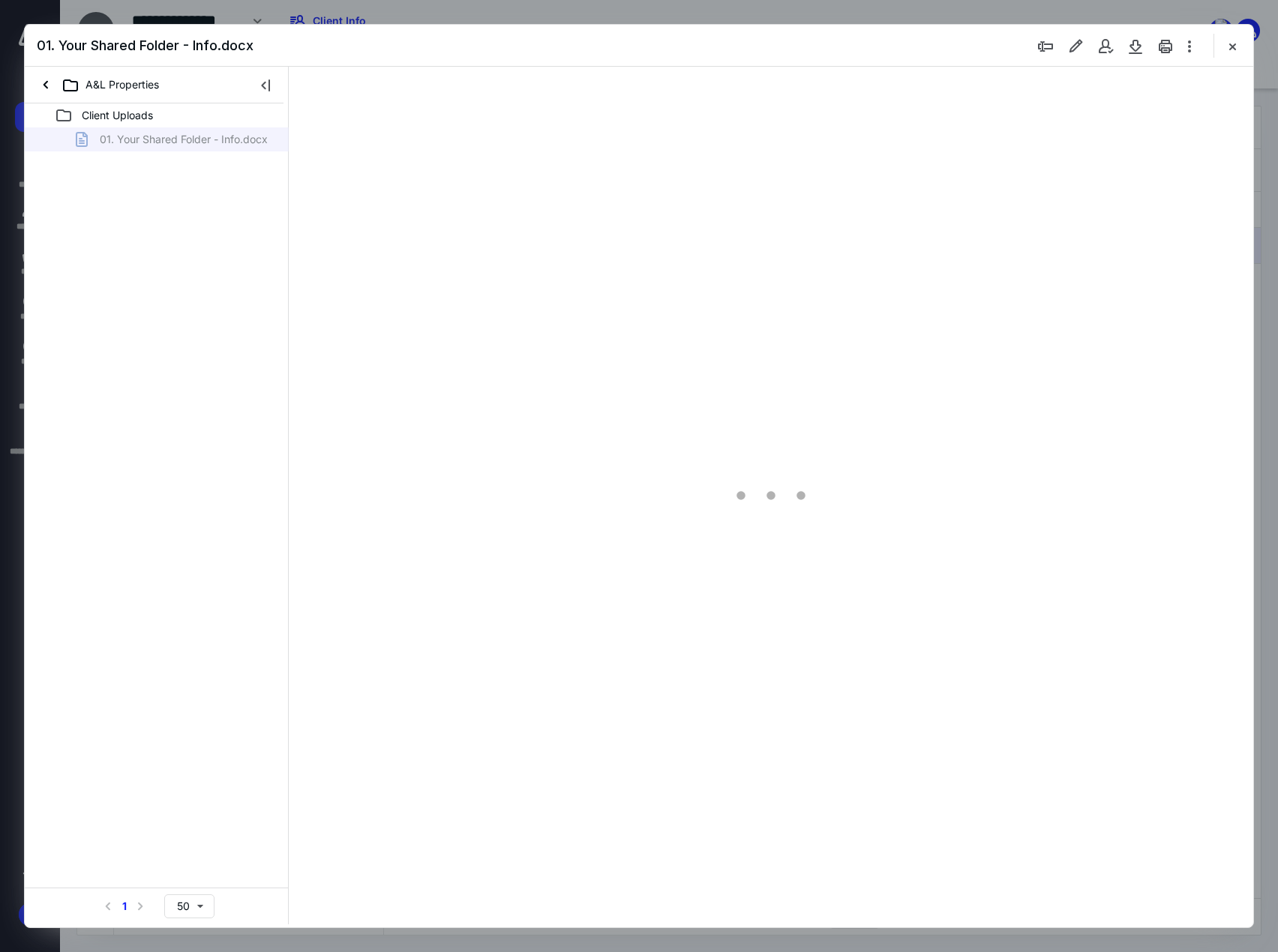 type on "134" 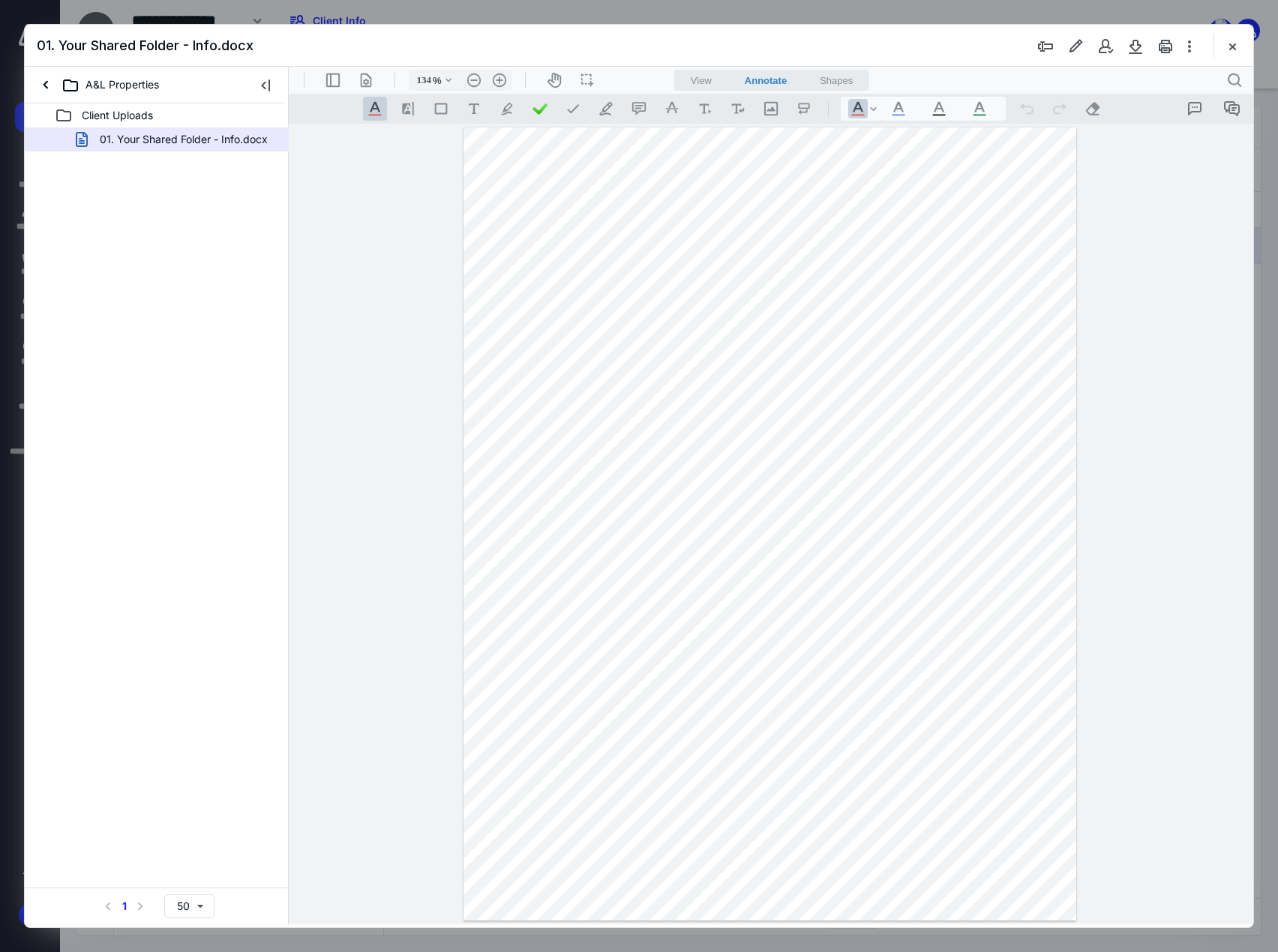 click at bounding box center (770, 524) 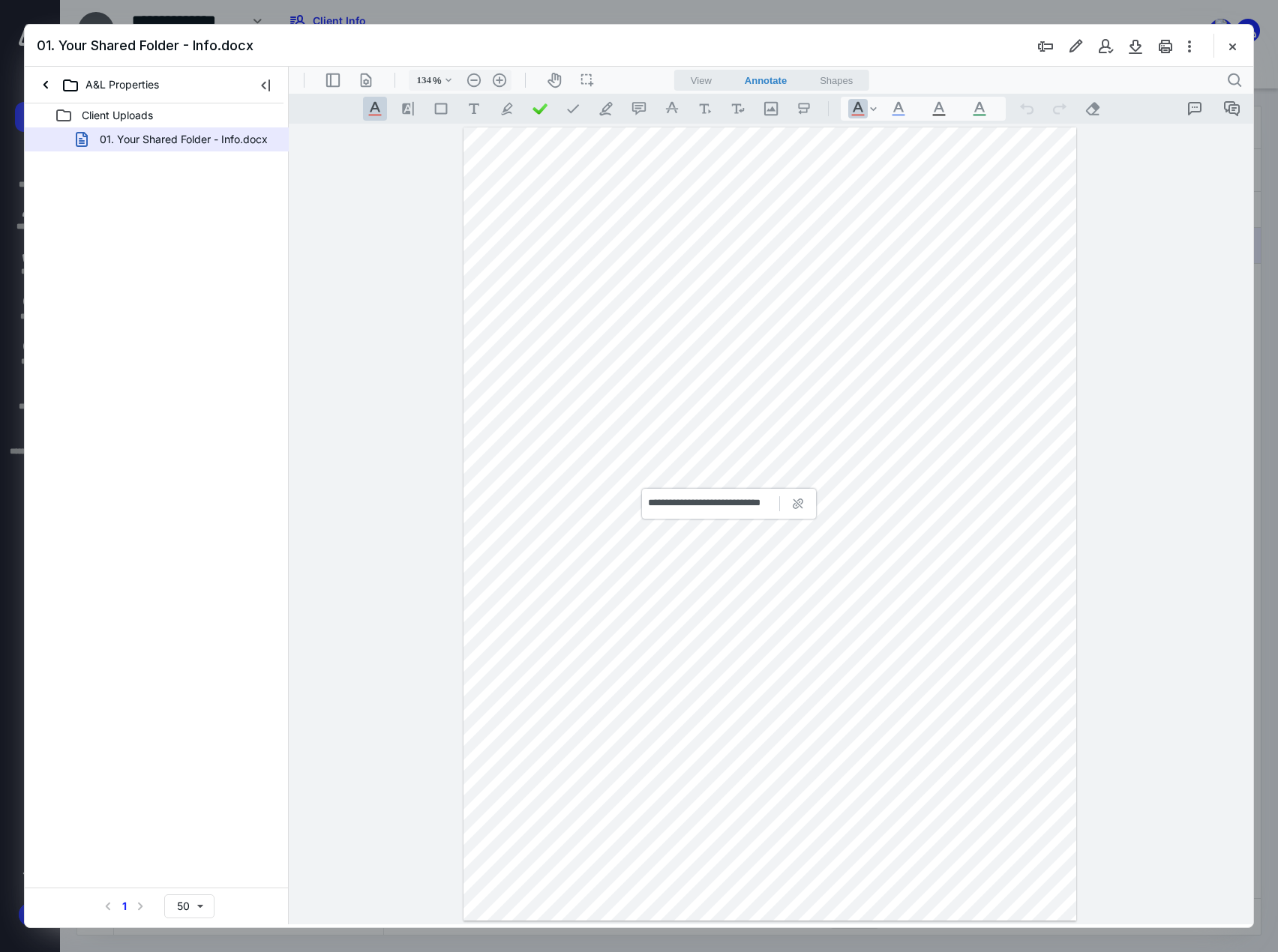 click at bounding box center [728, 479] 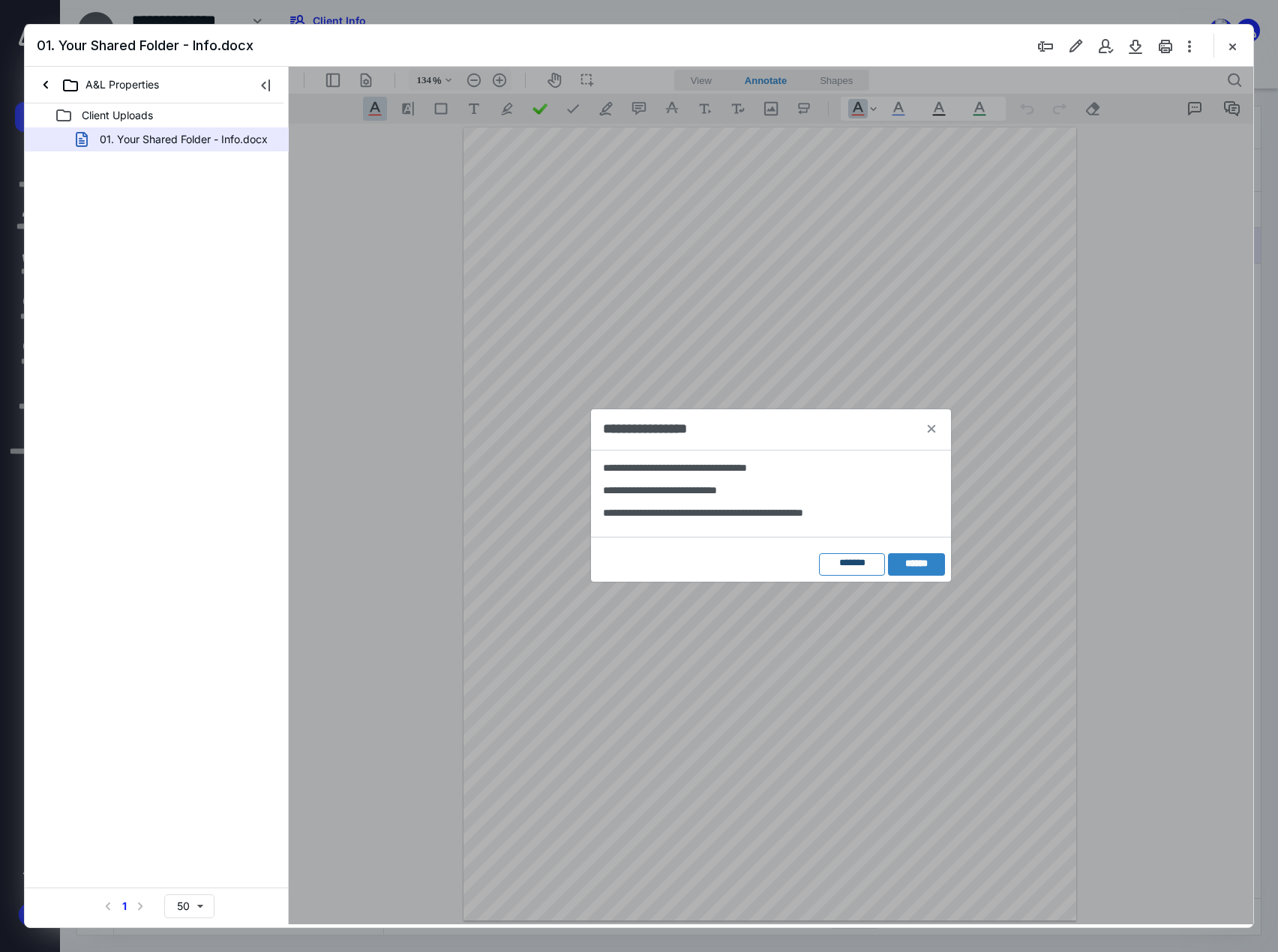 click on "*******" at bounding box center [852, 564] 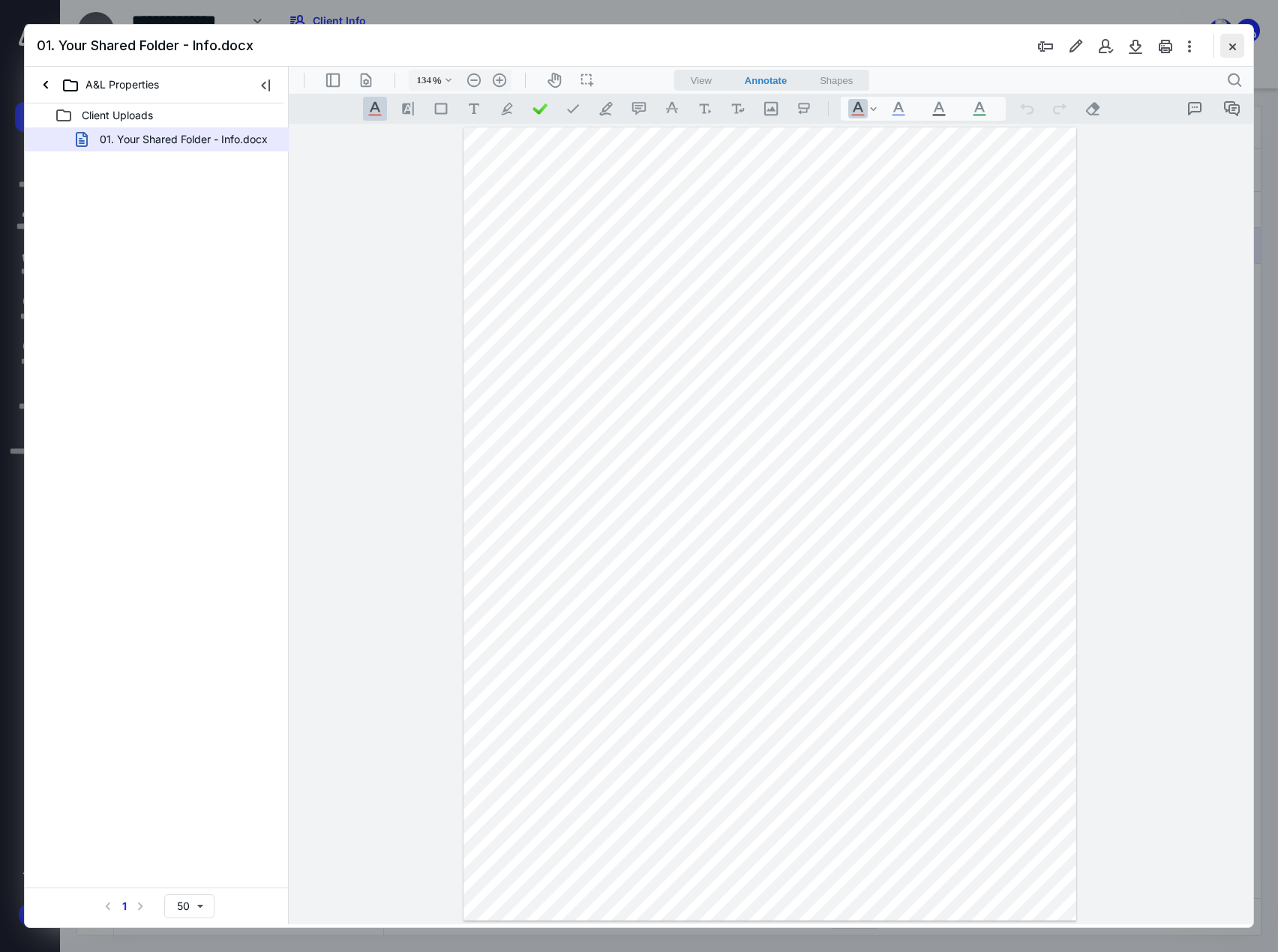 click at bounding box center [1232, 46] 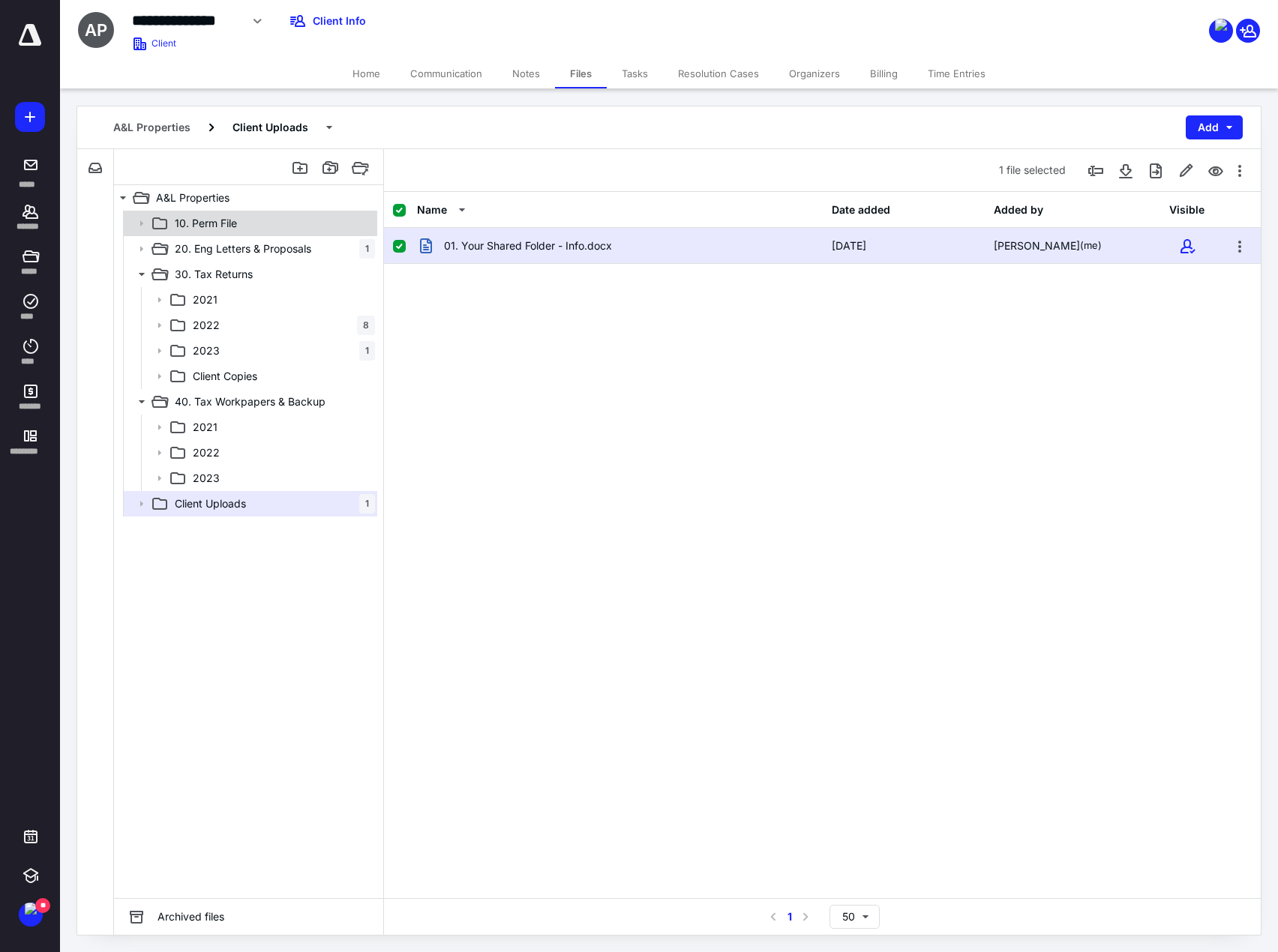 click on "10. Perm File" at bounding box center [272, 223] 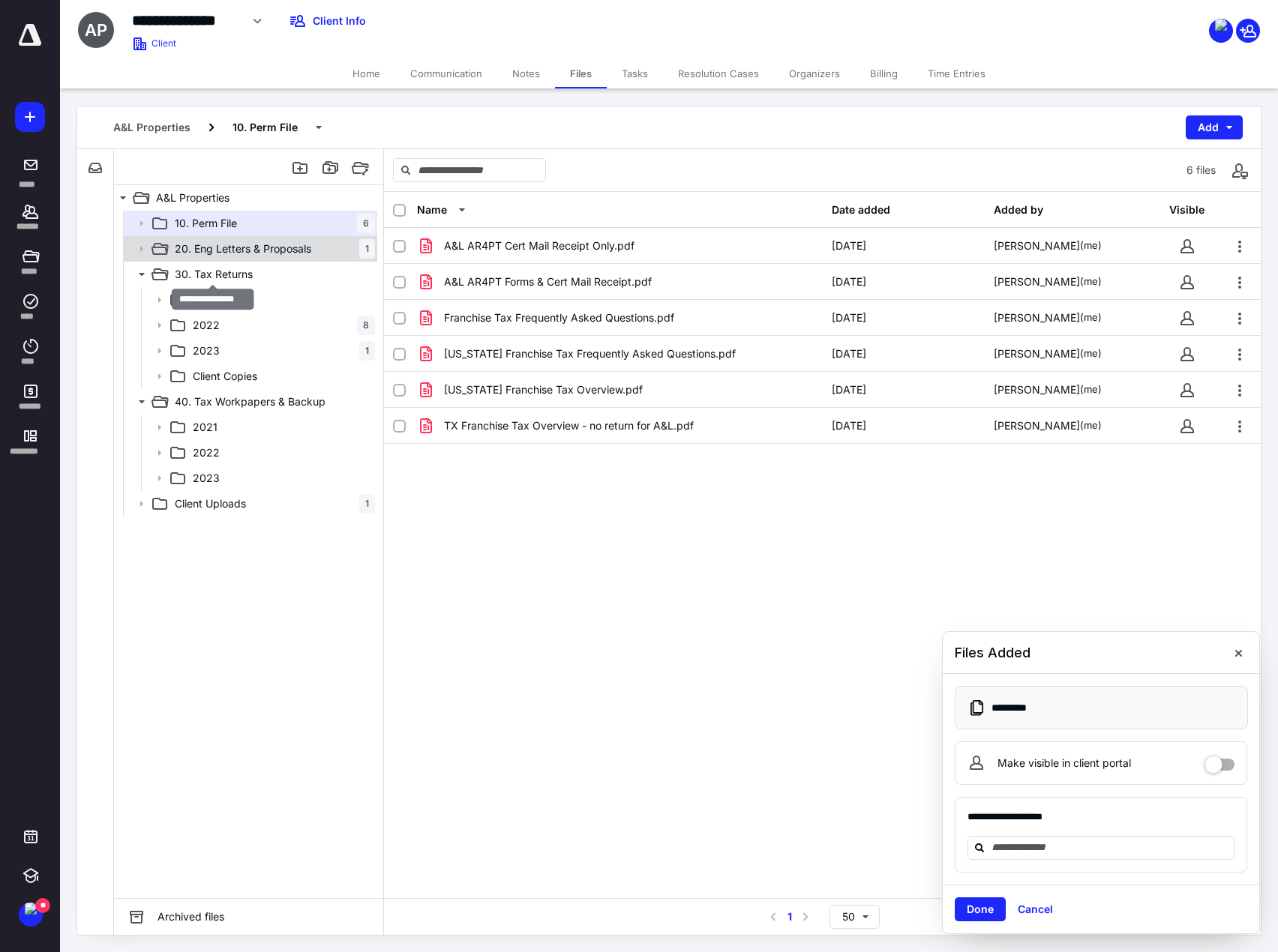 drag, startPoint x: 221, startPoint y: 275, endPoint x: 274, endPoint y: 248, distance: 59.48109 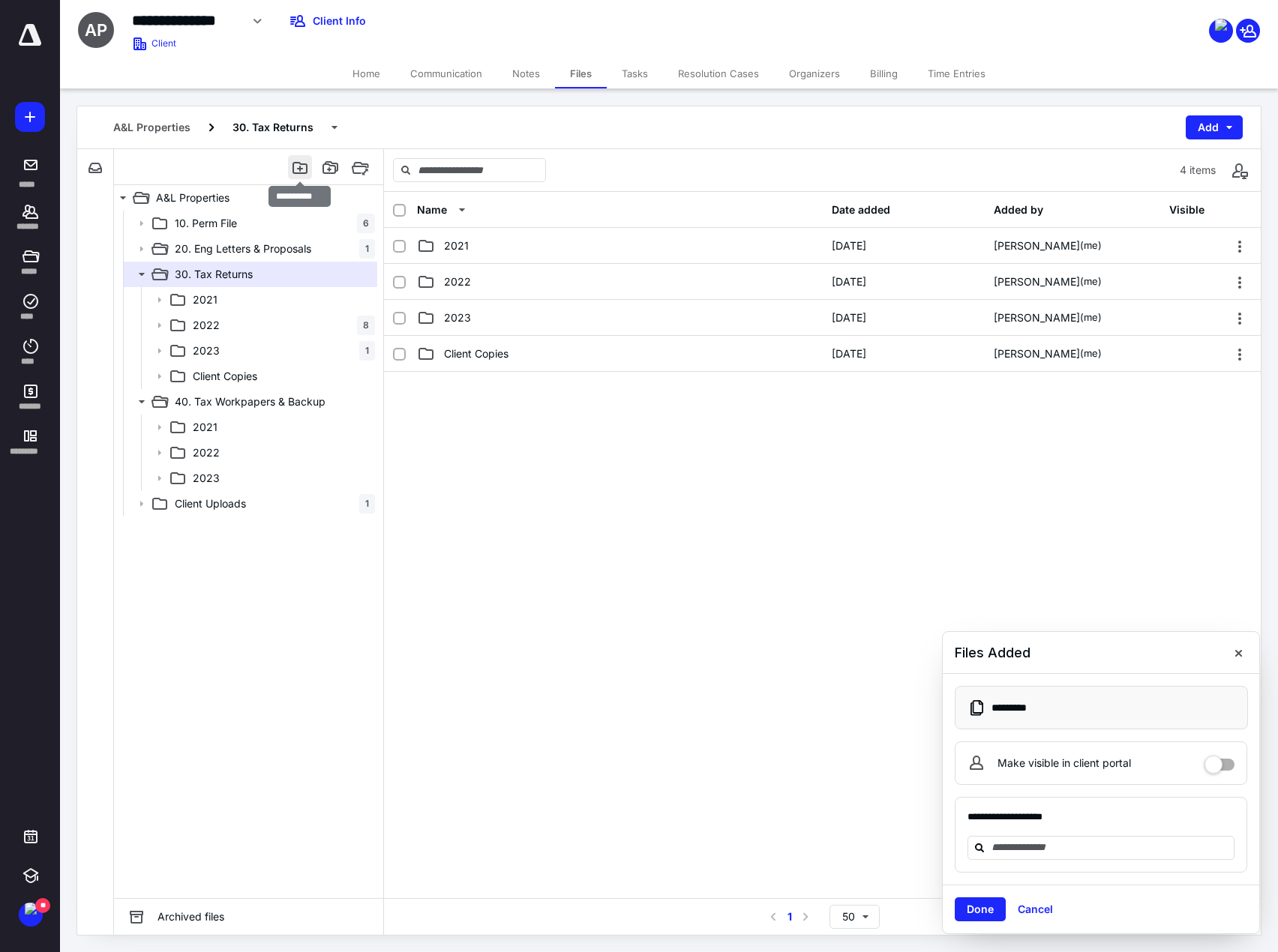 click at bounding box center [300, 167] 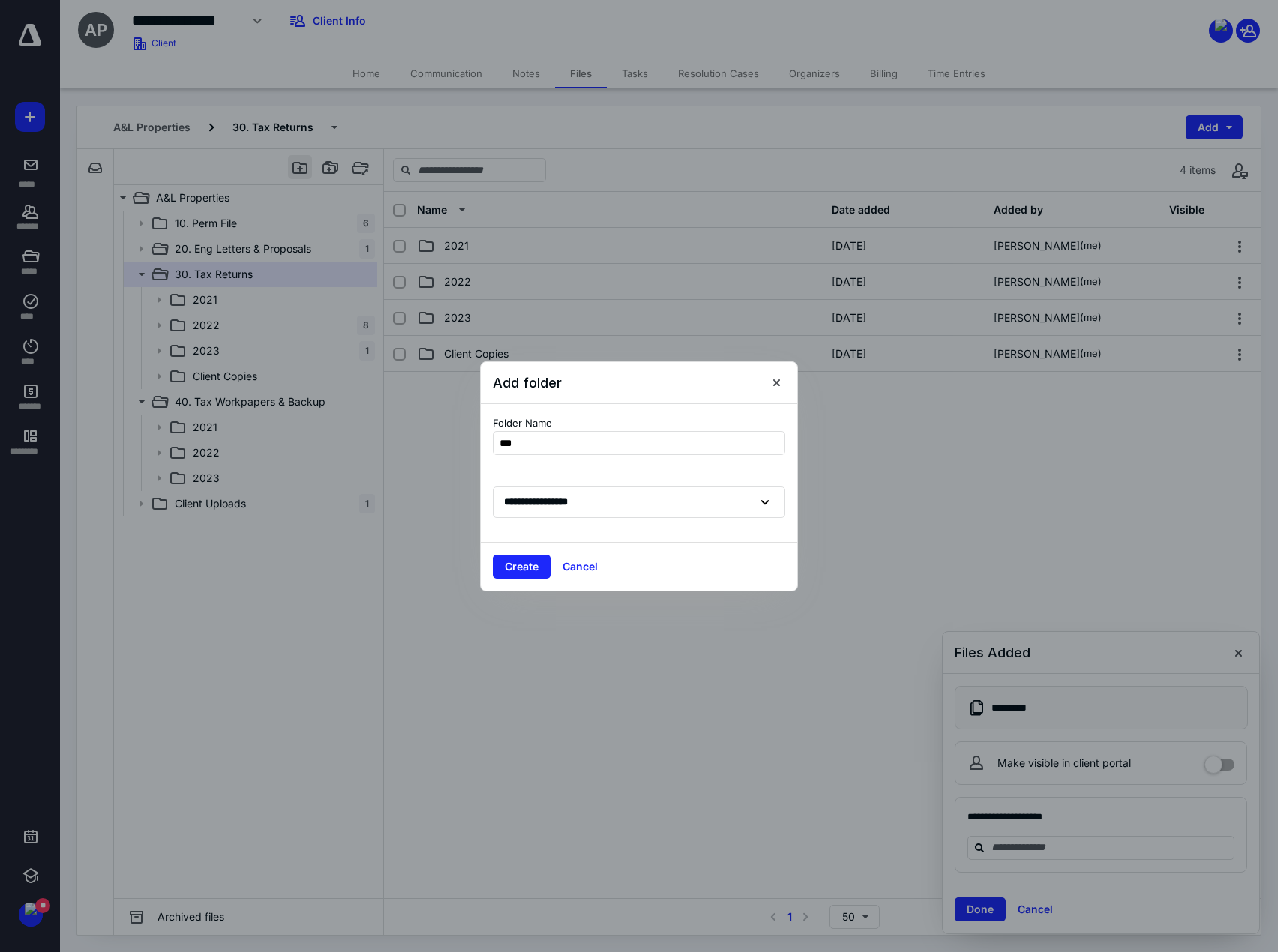 type on "****" 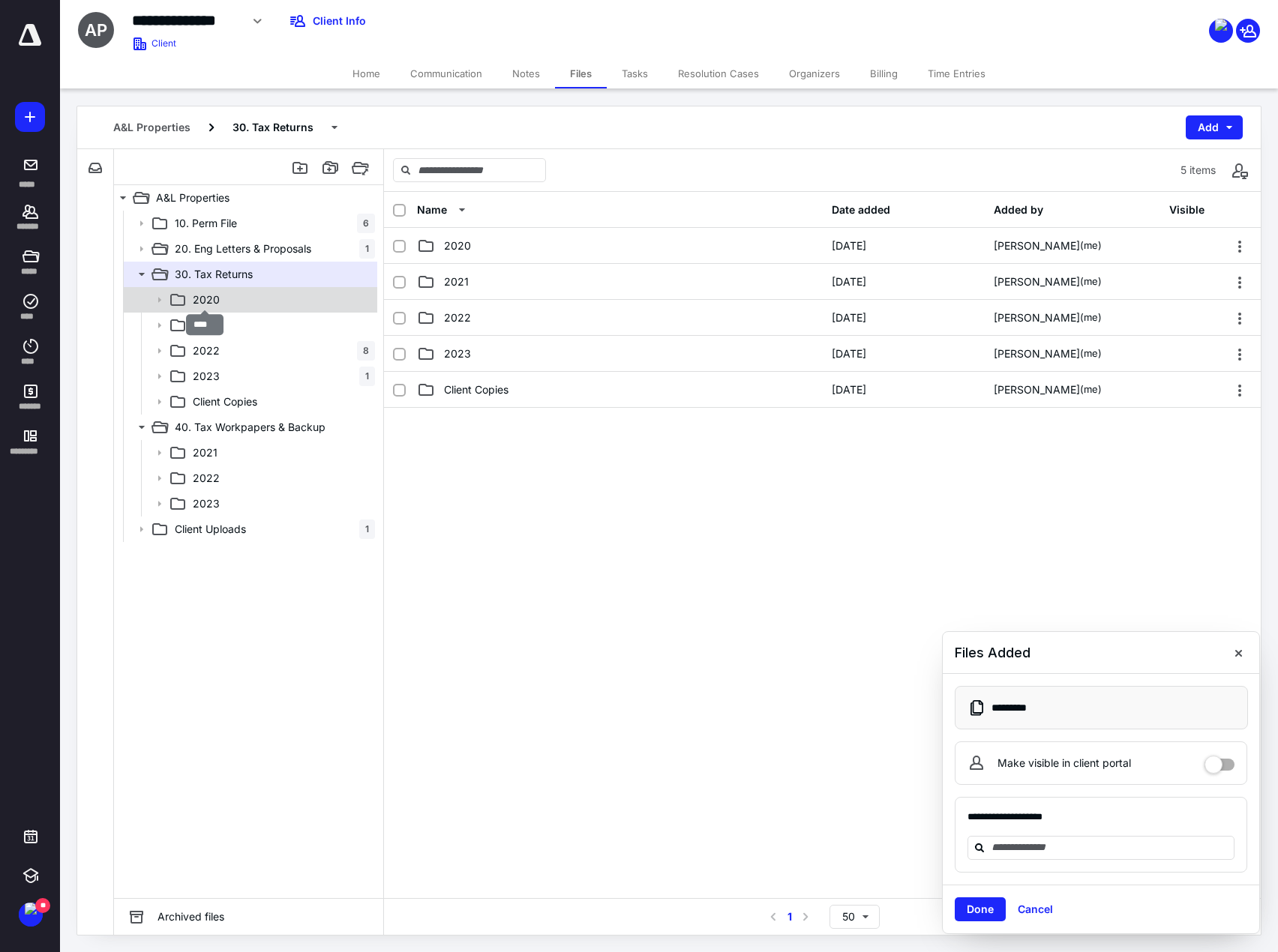 click on "2020" at bounding box center (206, 300) 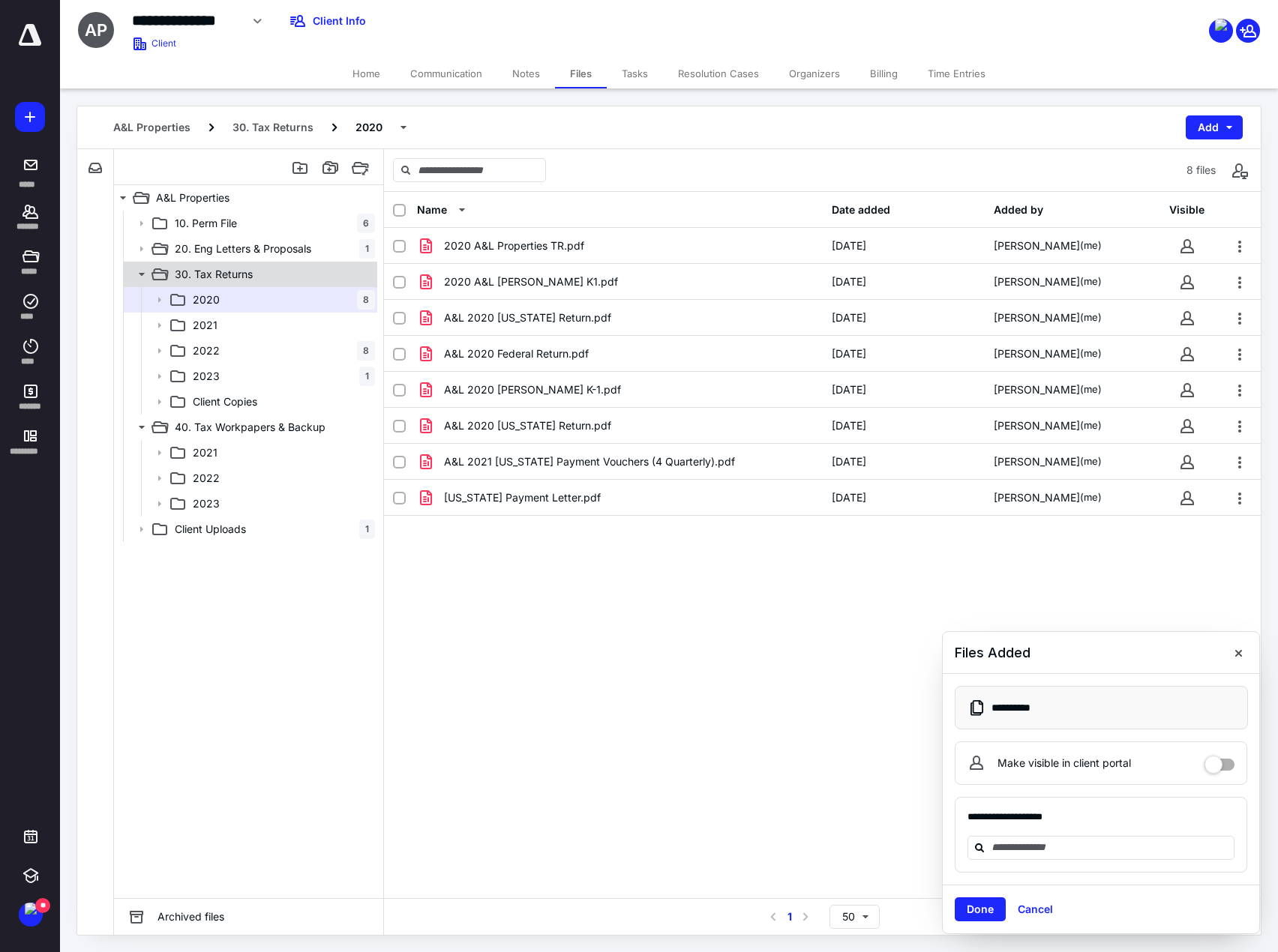 click on "30. Tax Returns" at bounding box center [214, 274] 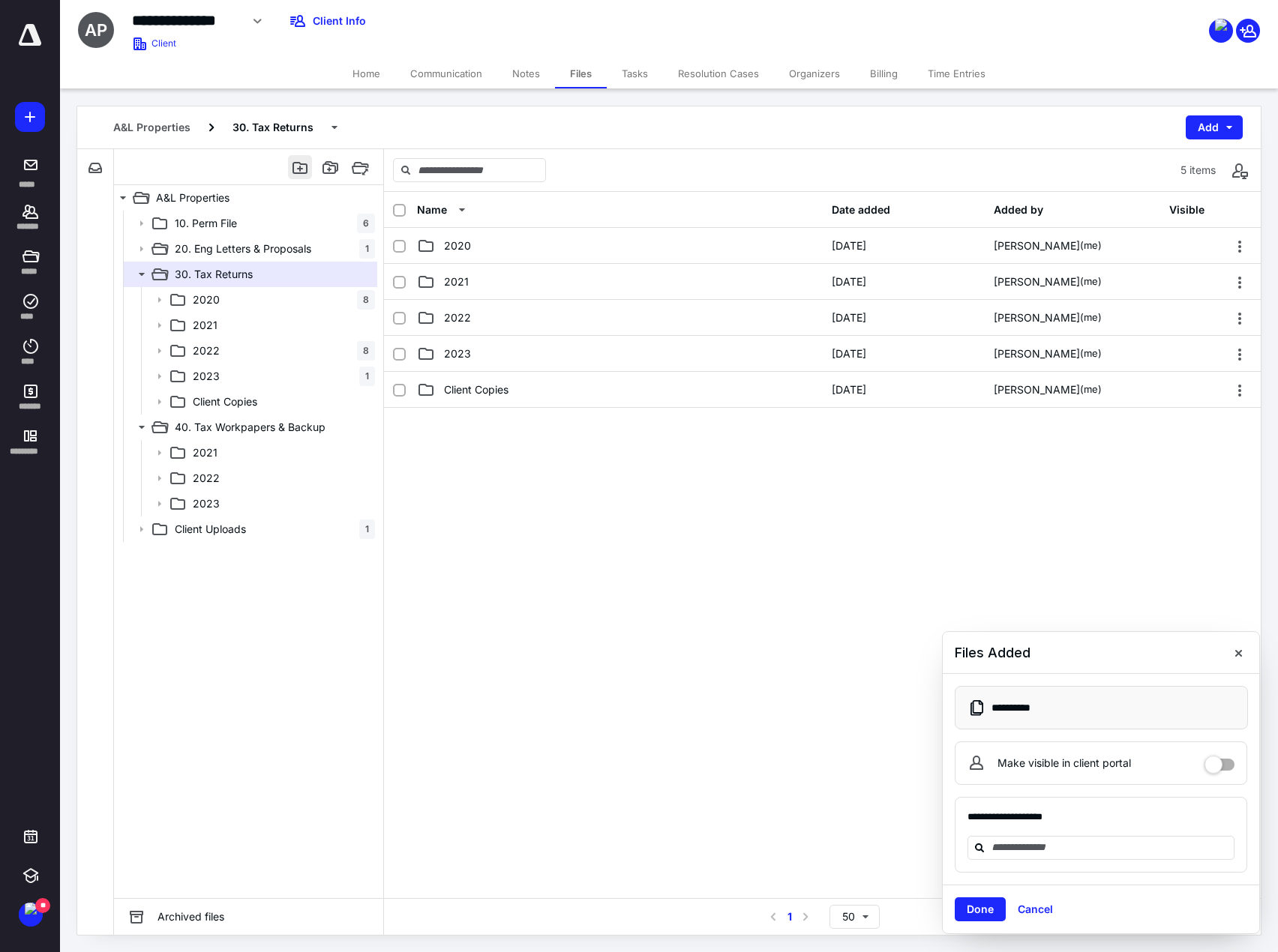 click at bounding box center (300, 167) 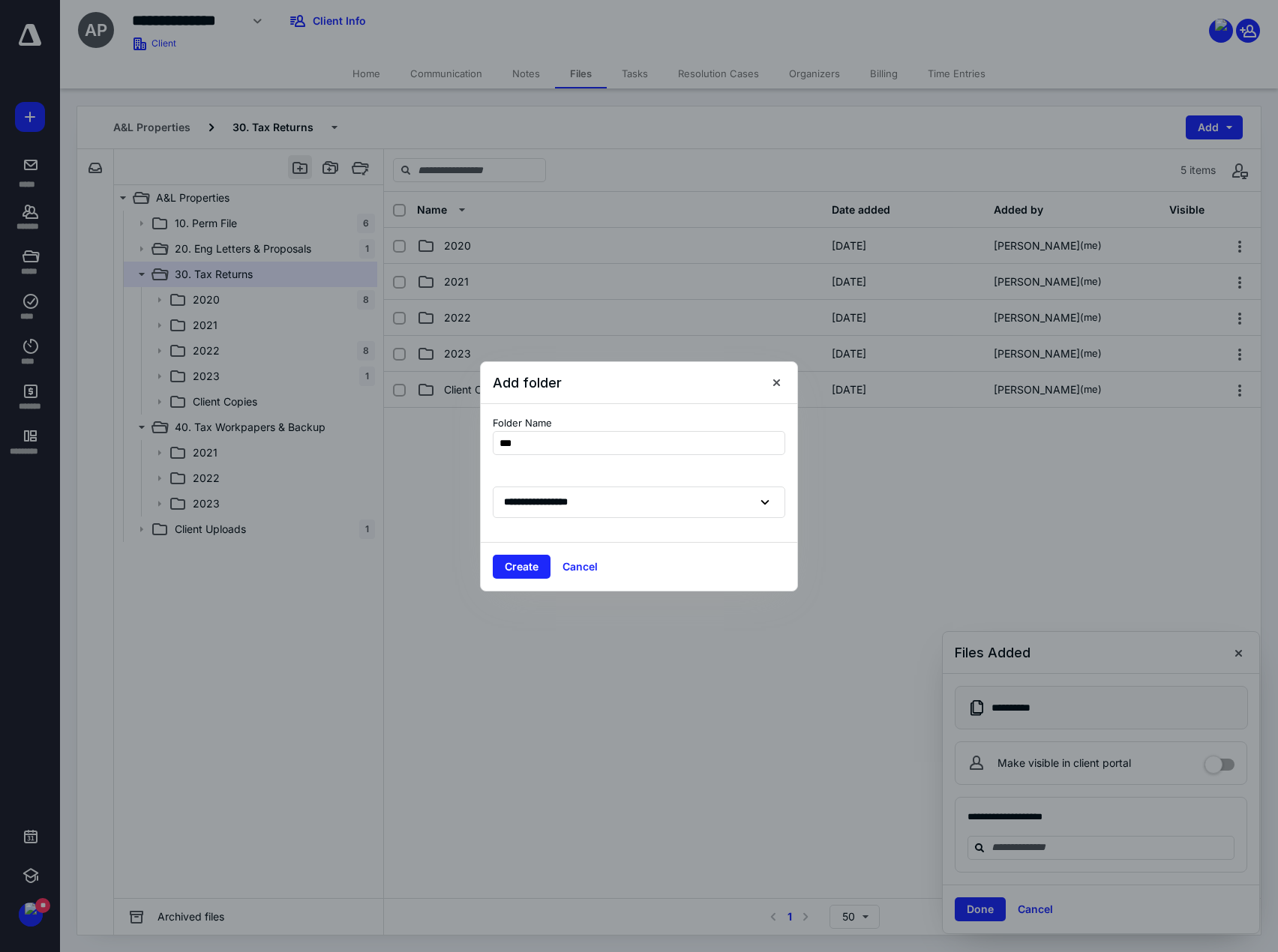 type on "****" 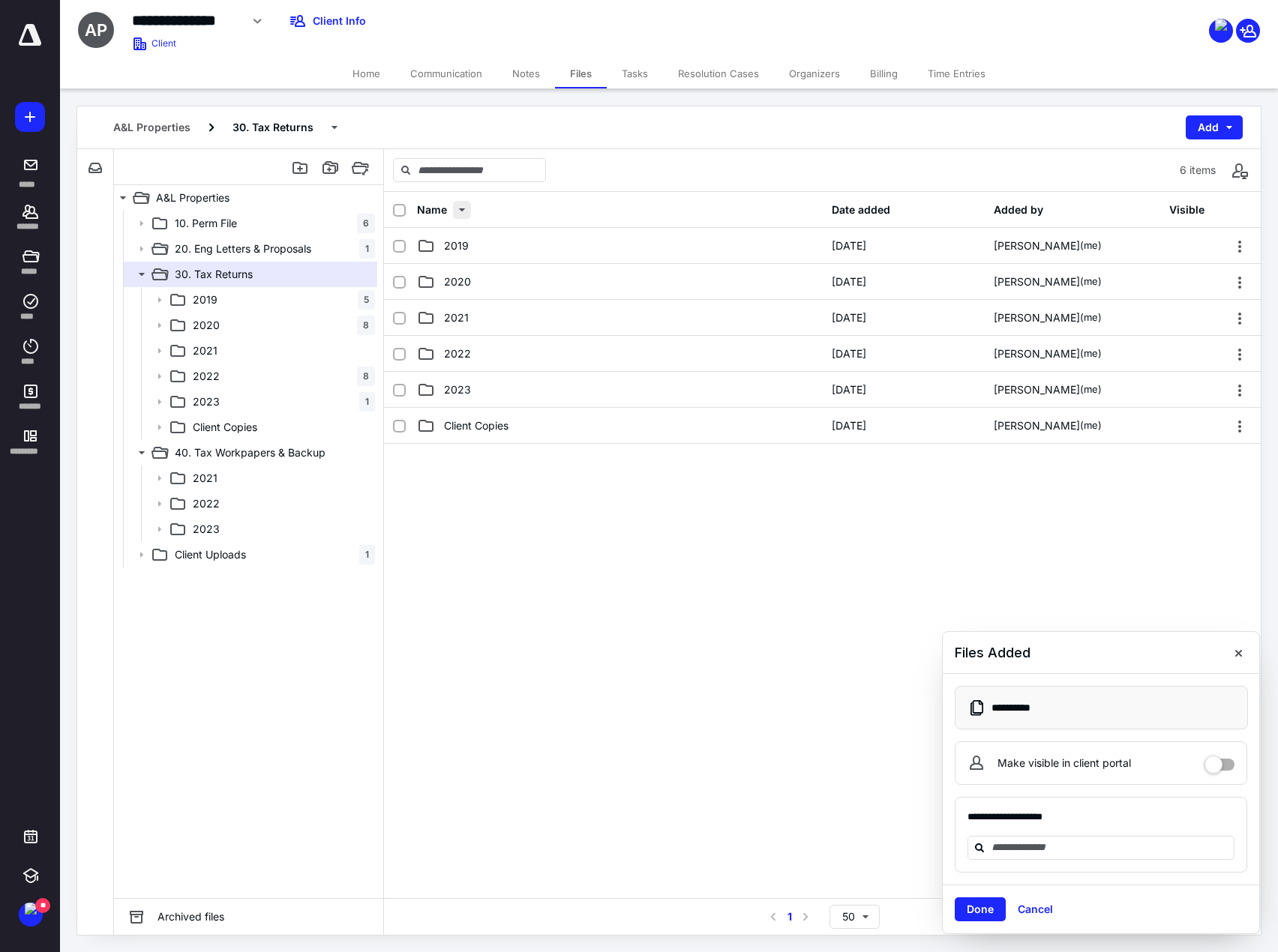 drag, startPoint x: 258, startPoint y: 215, endPoint x: 465, endPoint y: 216, distance: 207.0024 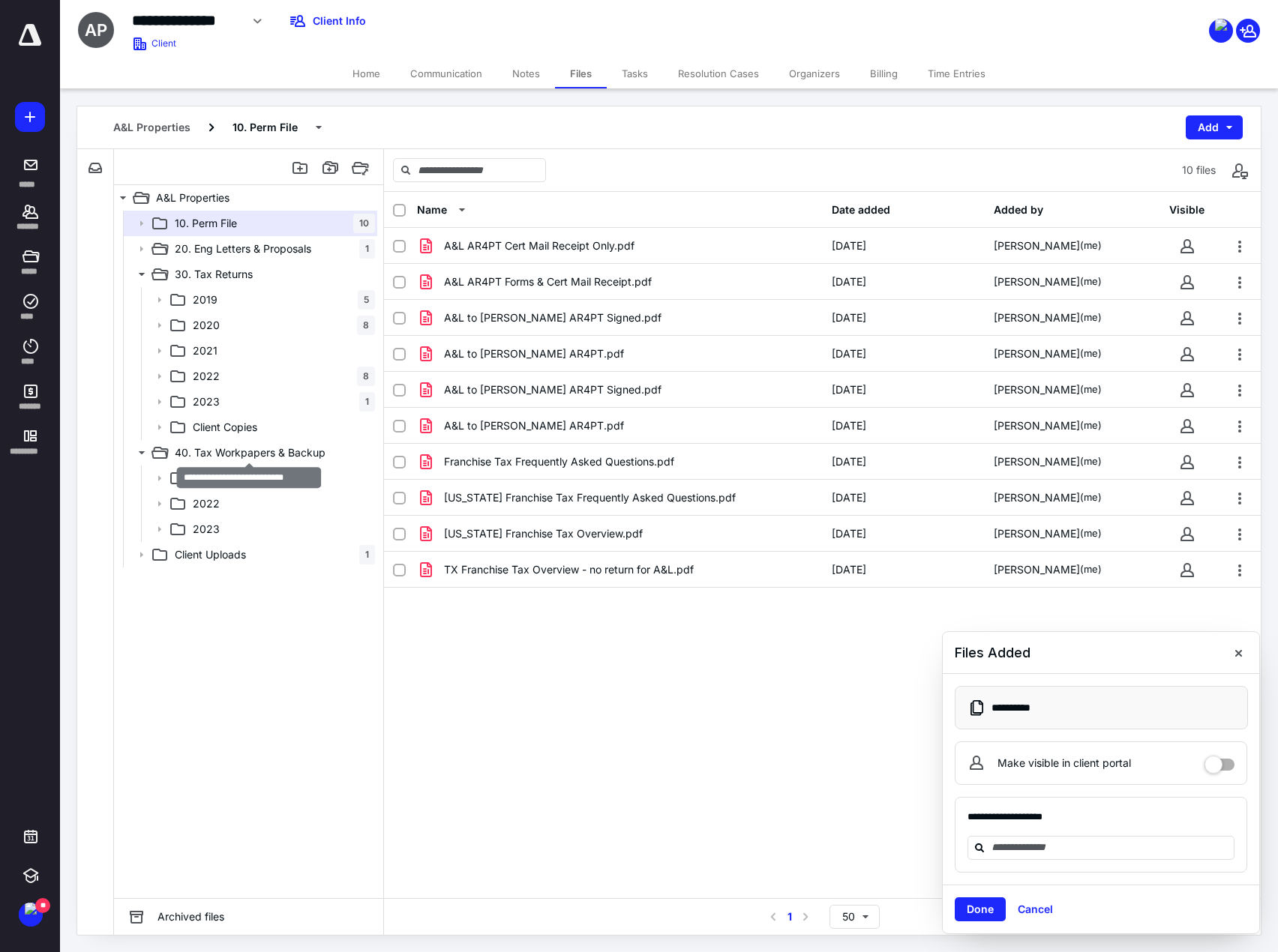 drag, startPoint x: 273, startPoint y: 457, endPoint x: 1071, endPoint y: 330, distance: 808.0427 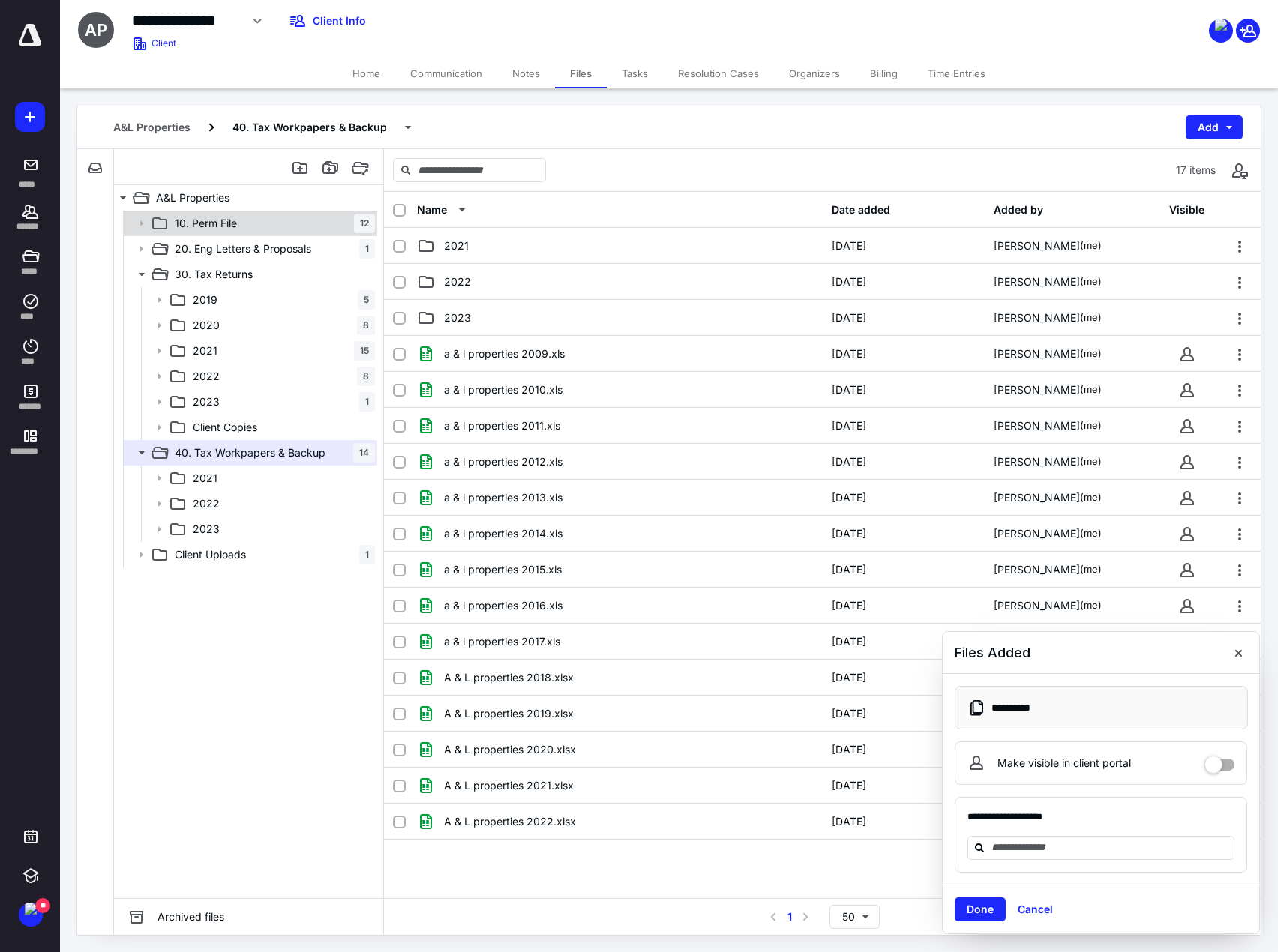 click on "10. Perm File 12" at bounding box center (272, 223) 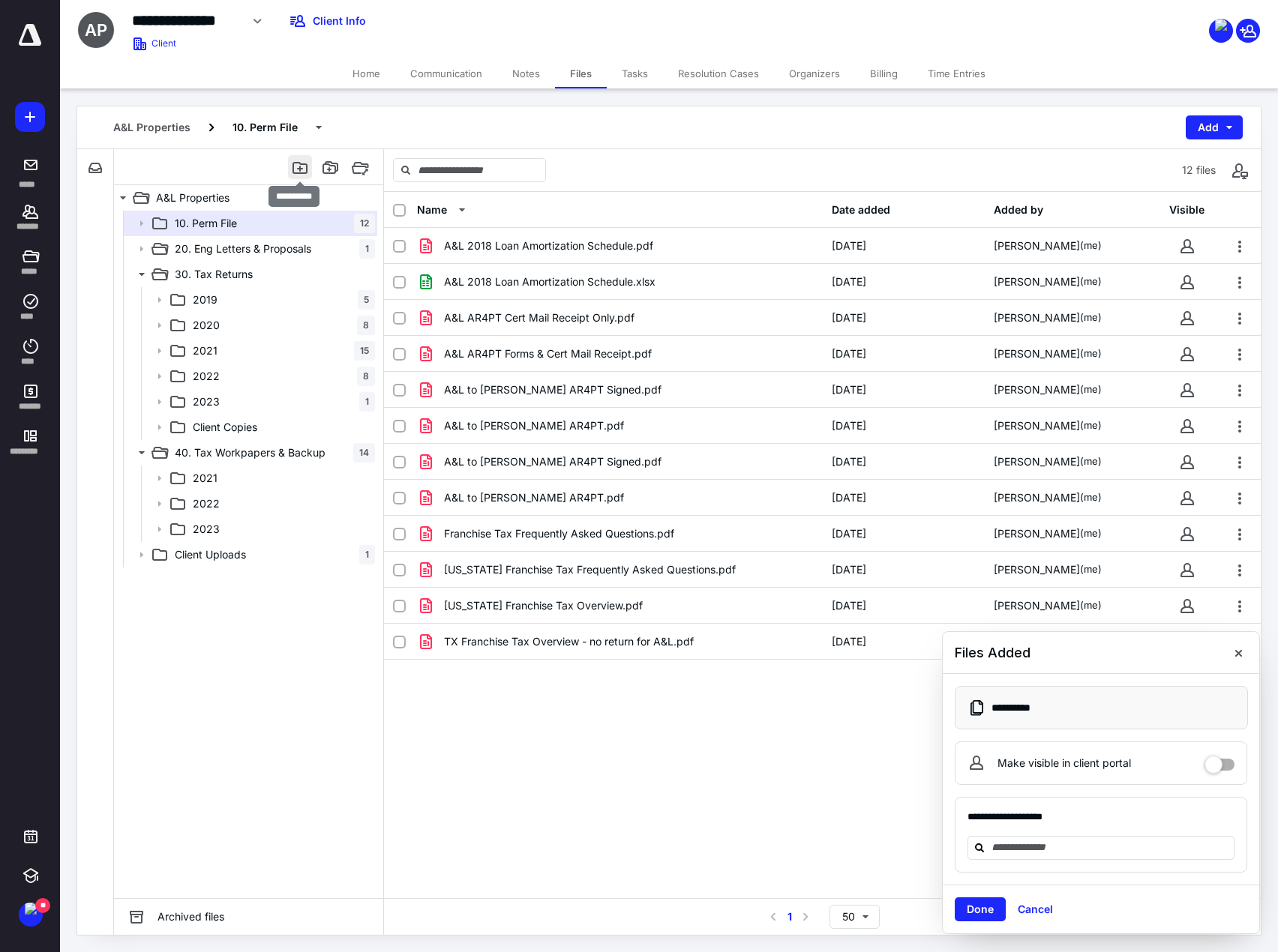 click at bounding box center (300, 167) 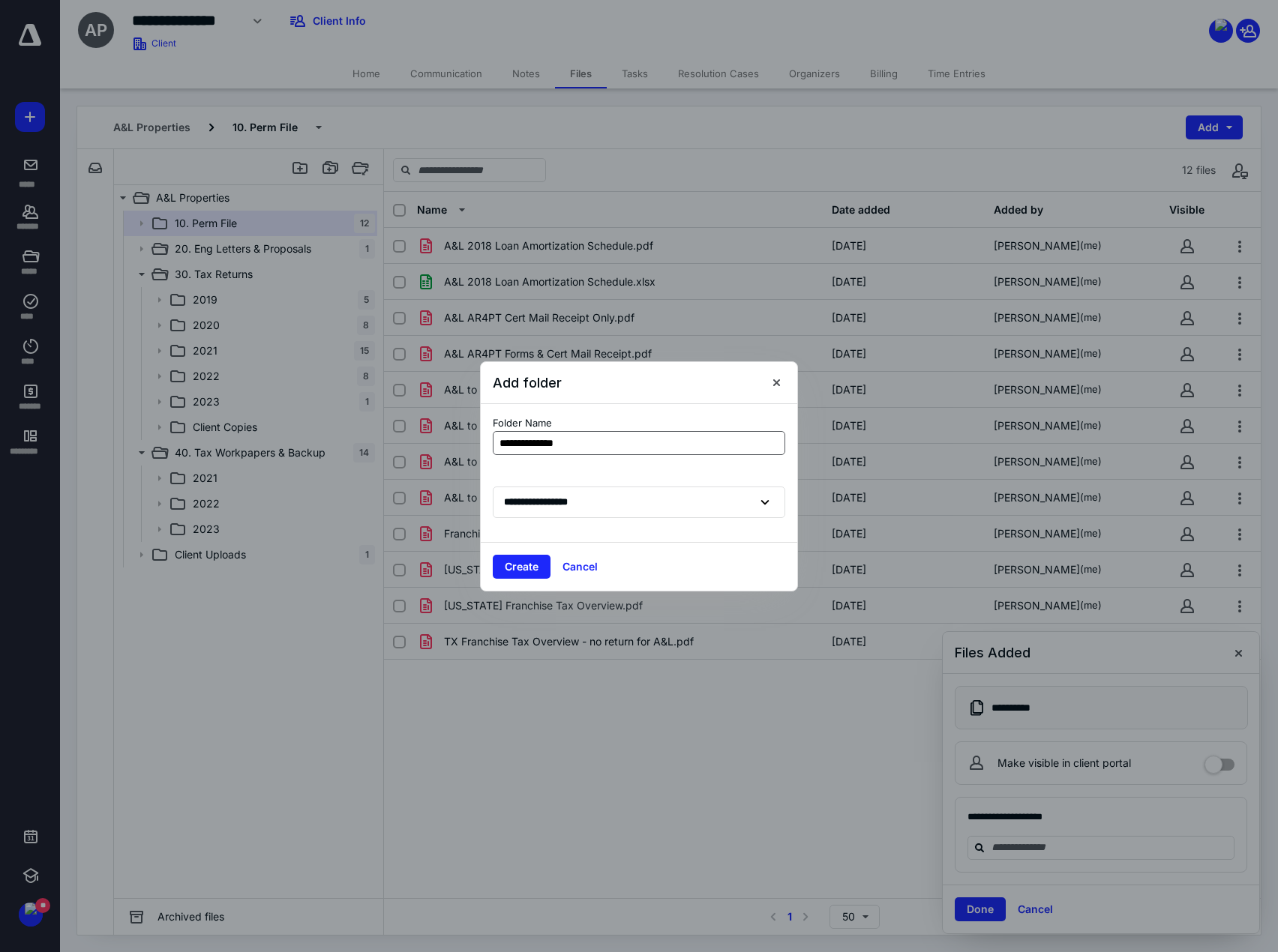 click on "**********" at bounding box center (639, 443) 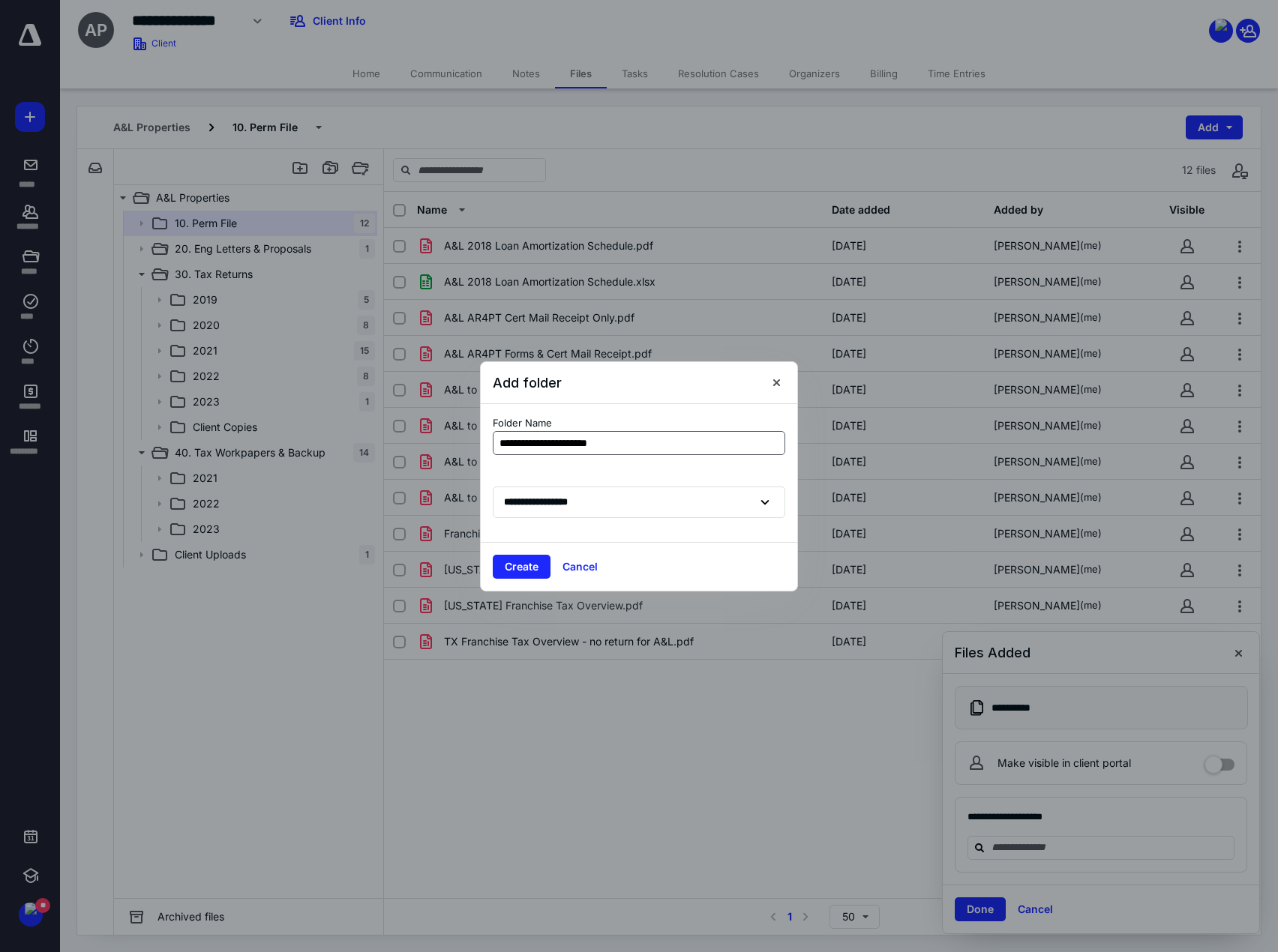 type on "**********" 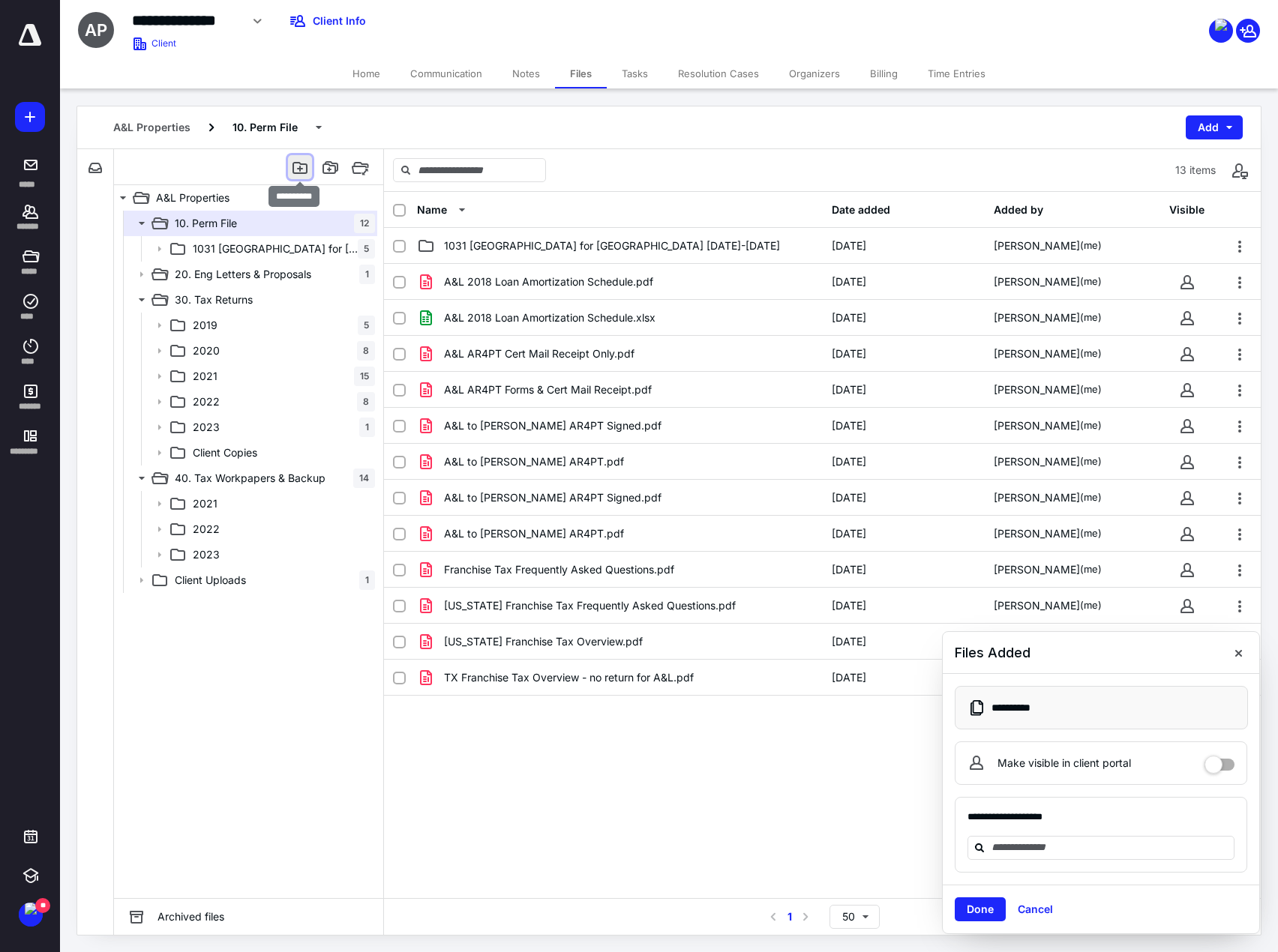 click at bounding box center [300, 167] 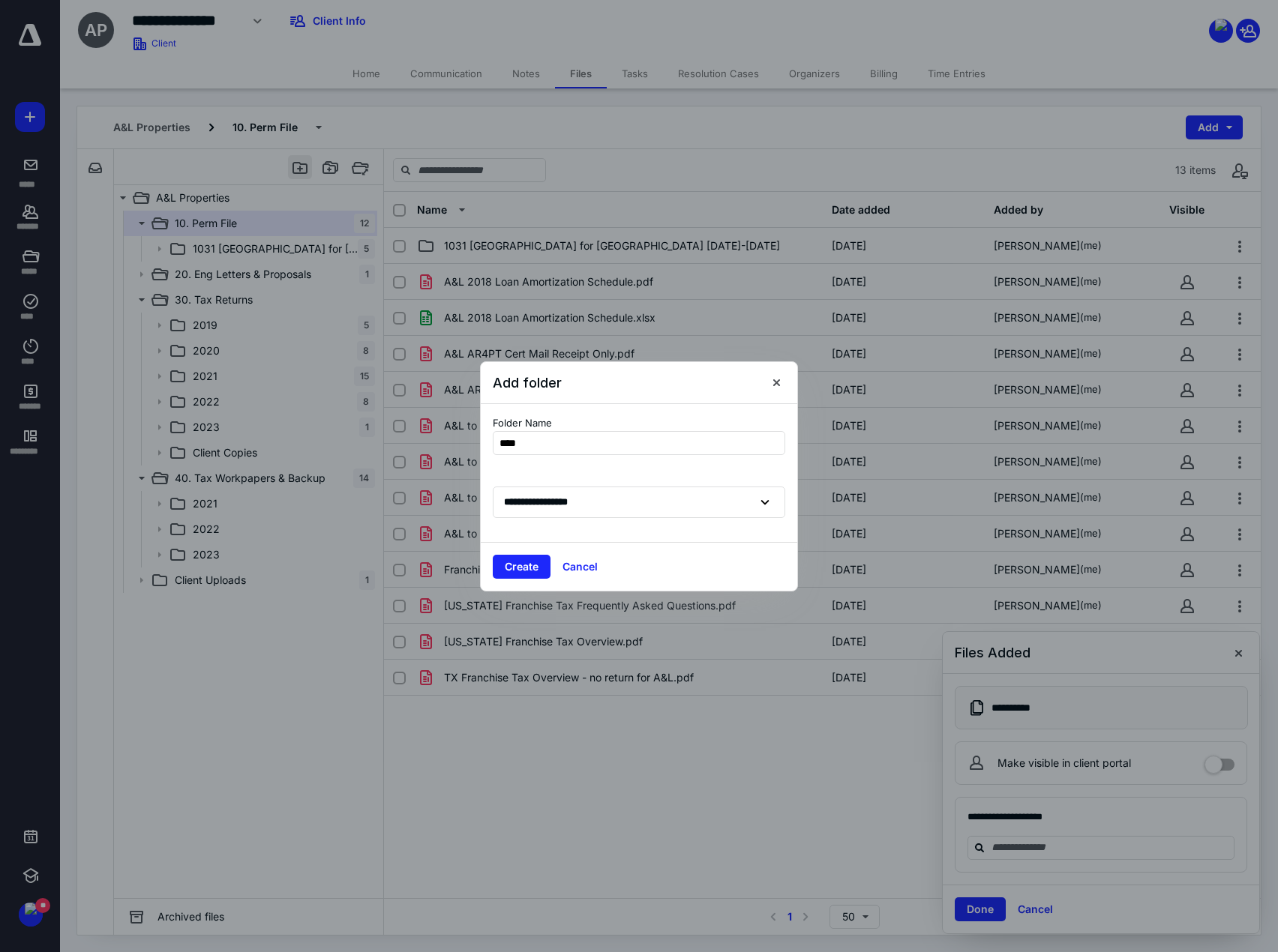 type on "*****" 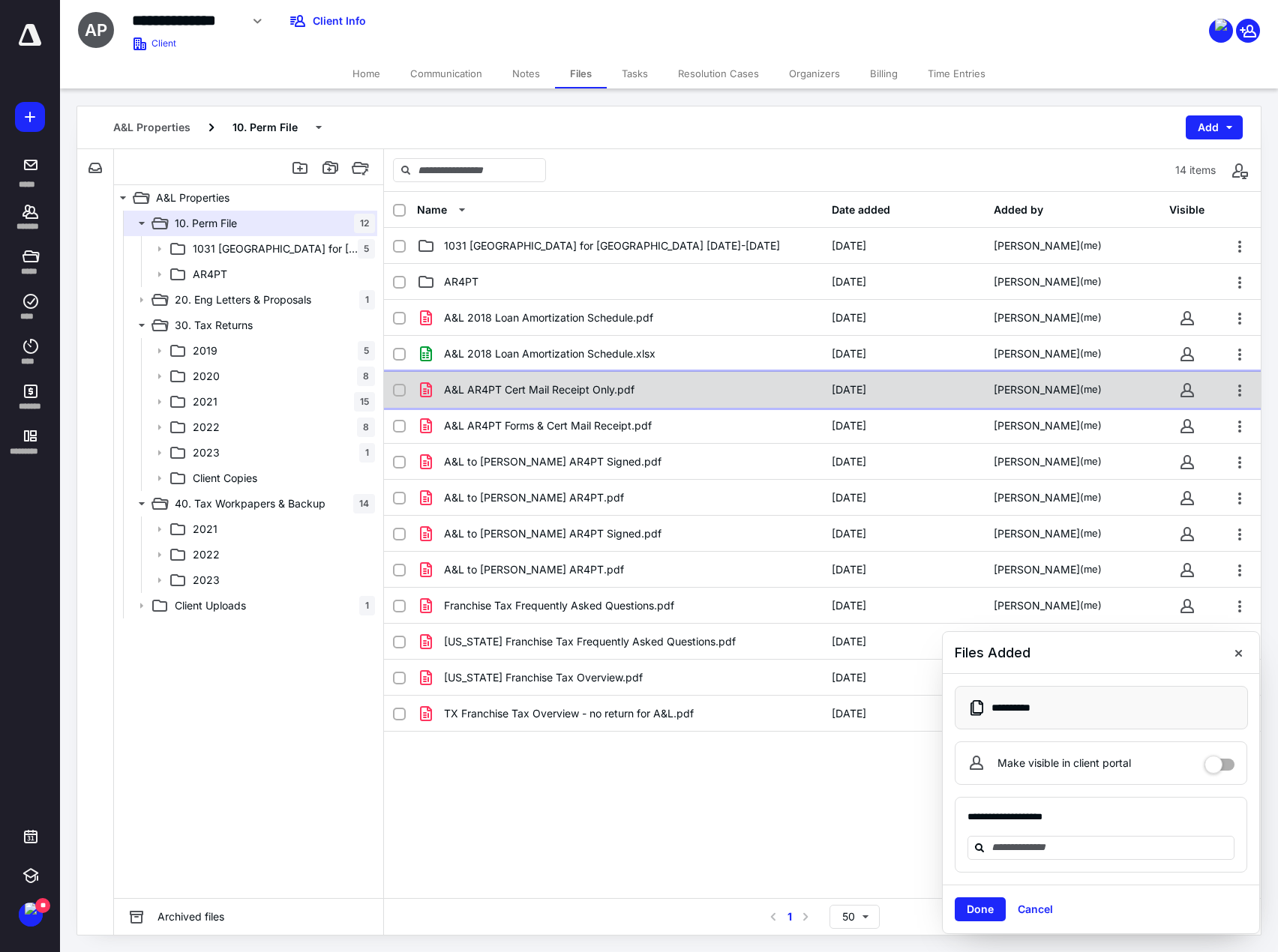 click on "A&L AR4PT Cert Mail Receipt Only.pdf" at bounding box center (539, 390) 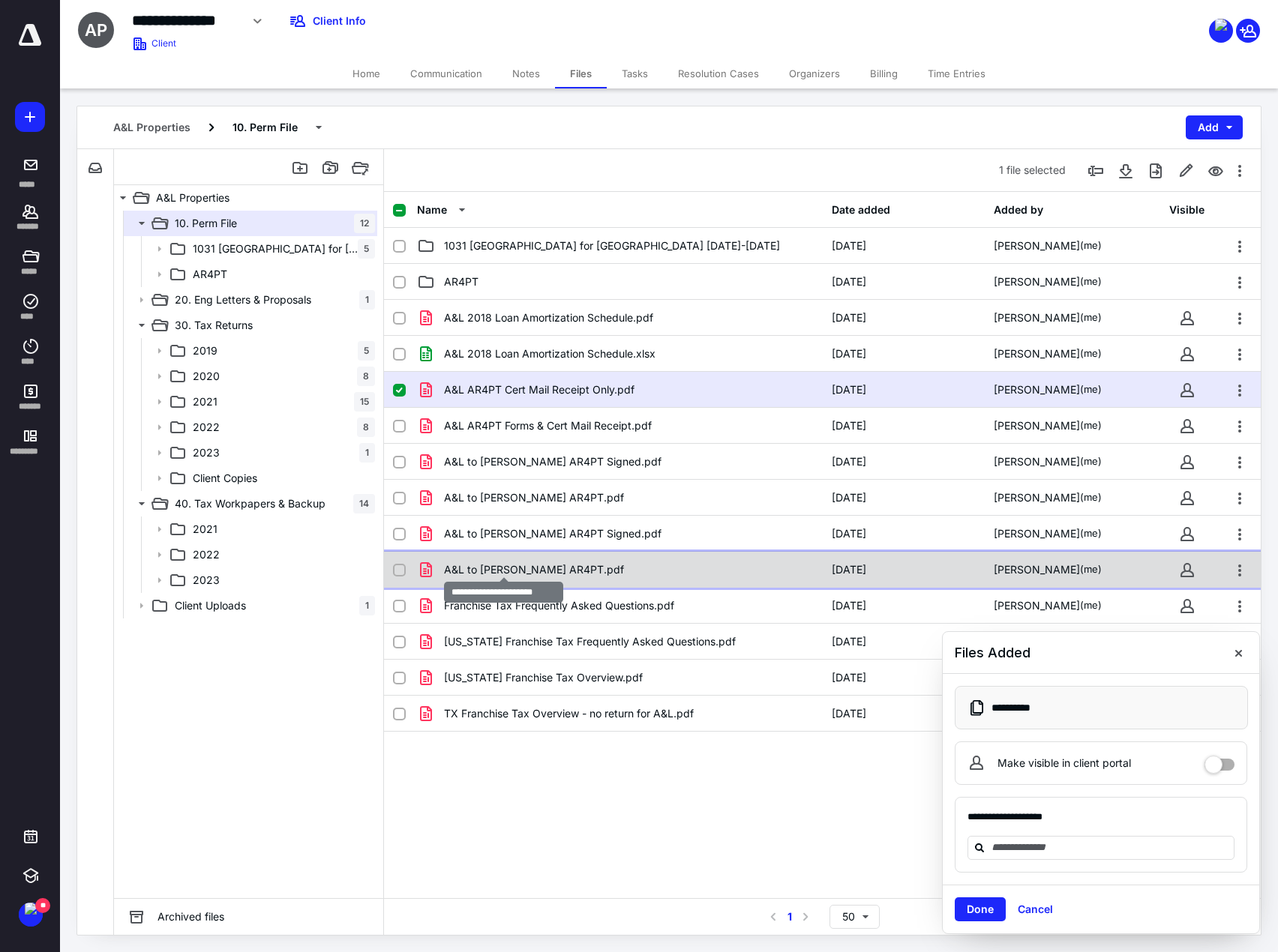 click on "A&L to [PERSON_NAME] AR4PT.pdf" at bounding box center [534, 570] 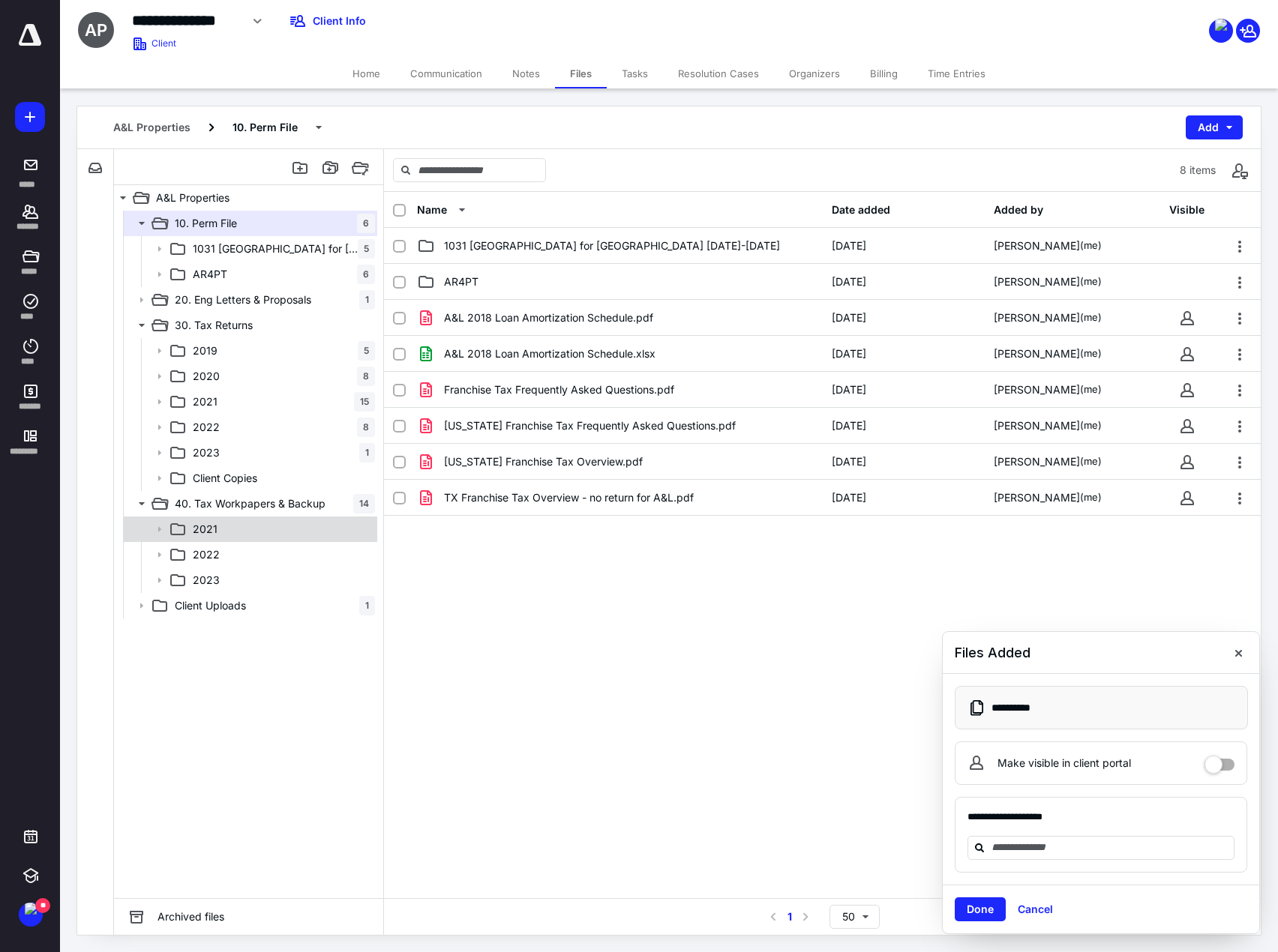 click on "2021" at bounding box center (280, 529) 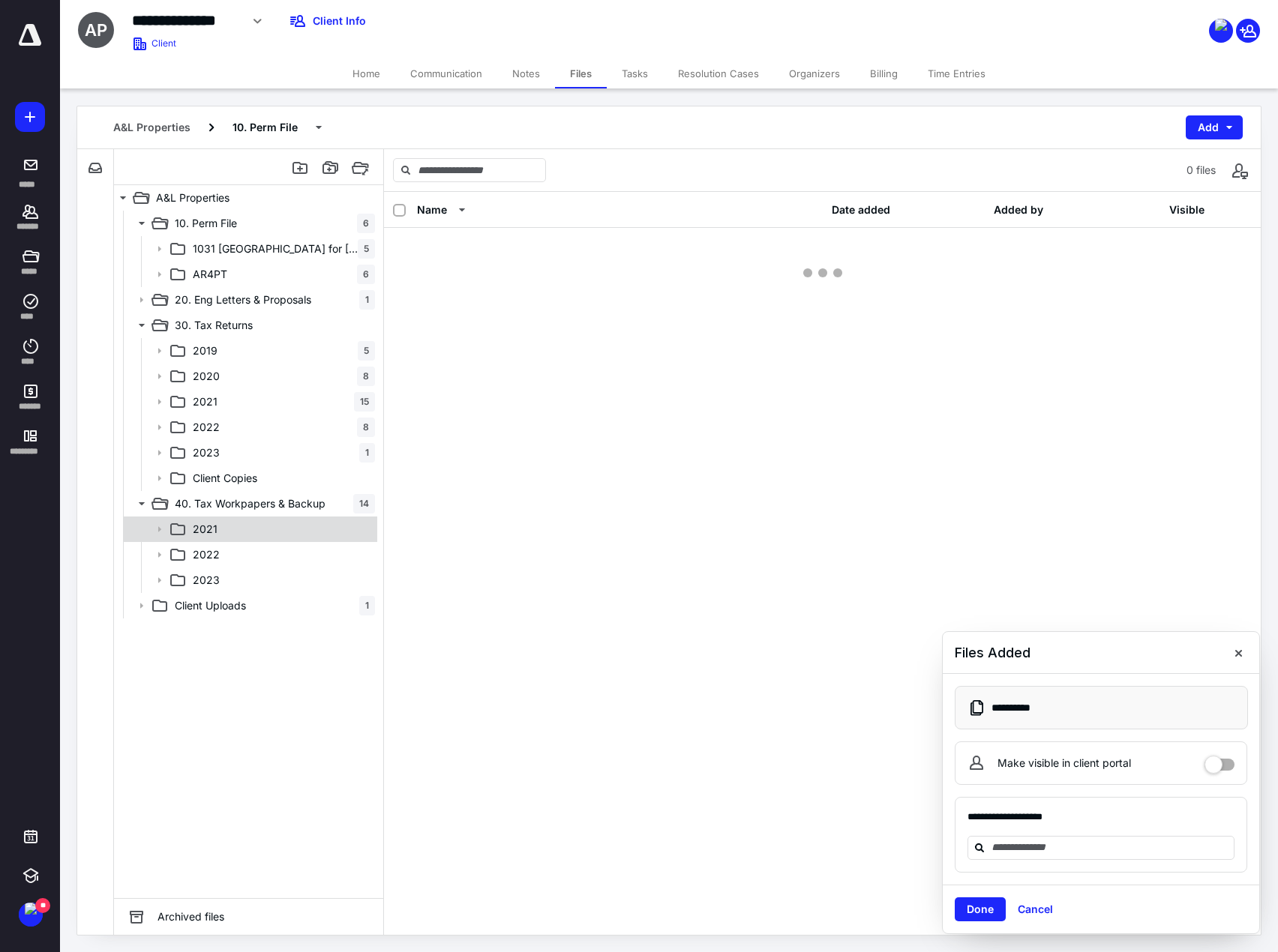 click on "2021" at bounding box center (280, 529) 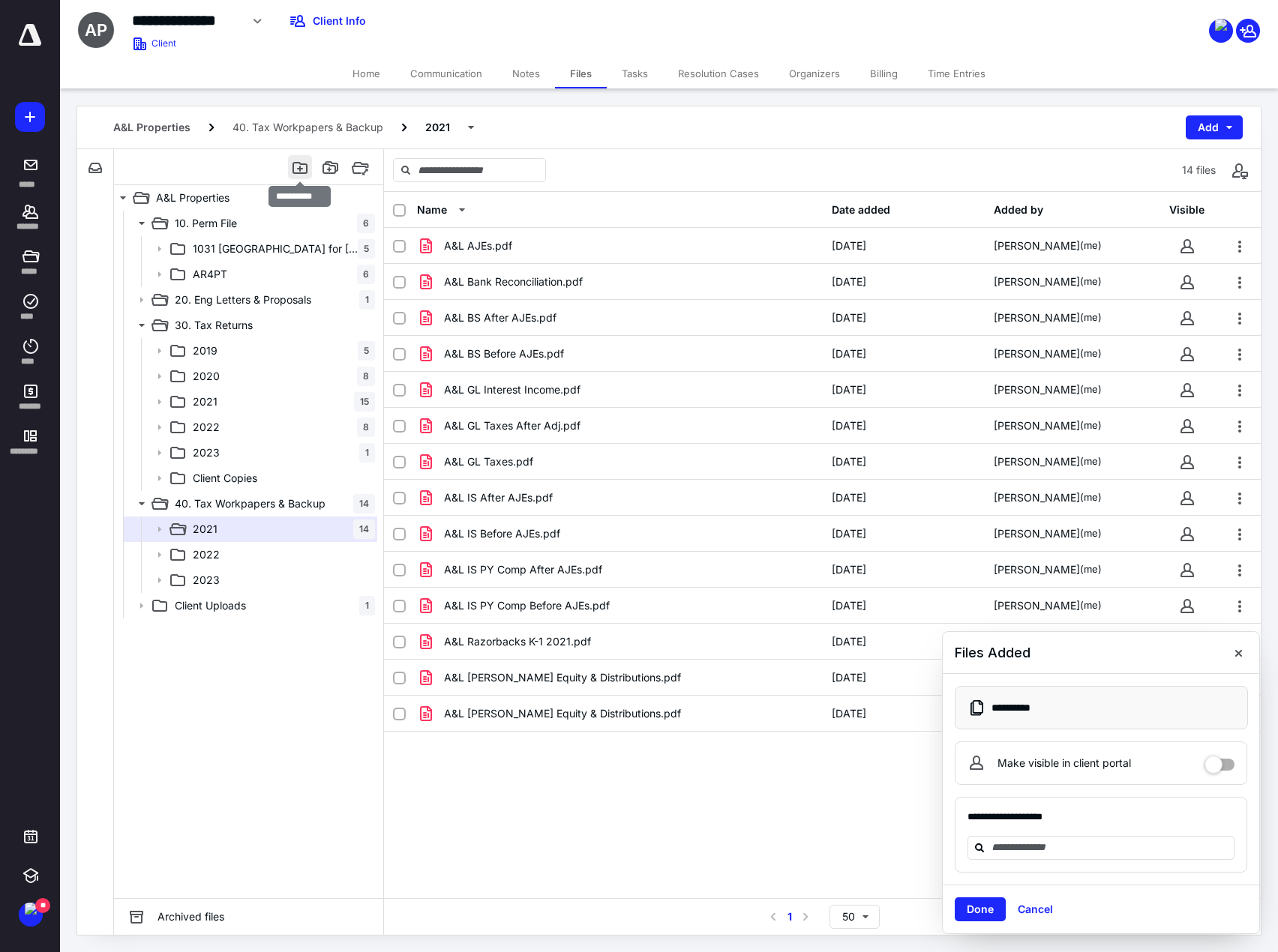 click at bounding box center [300, 167] 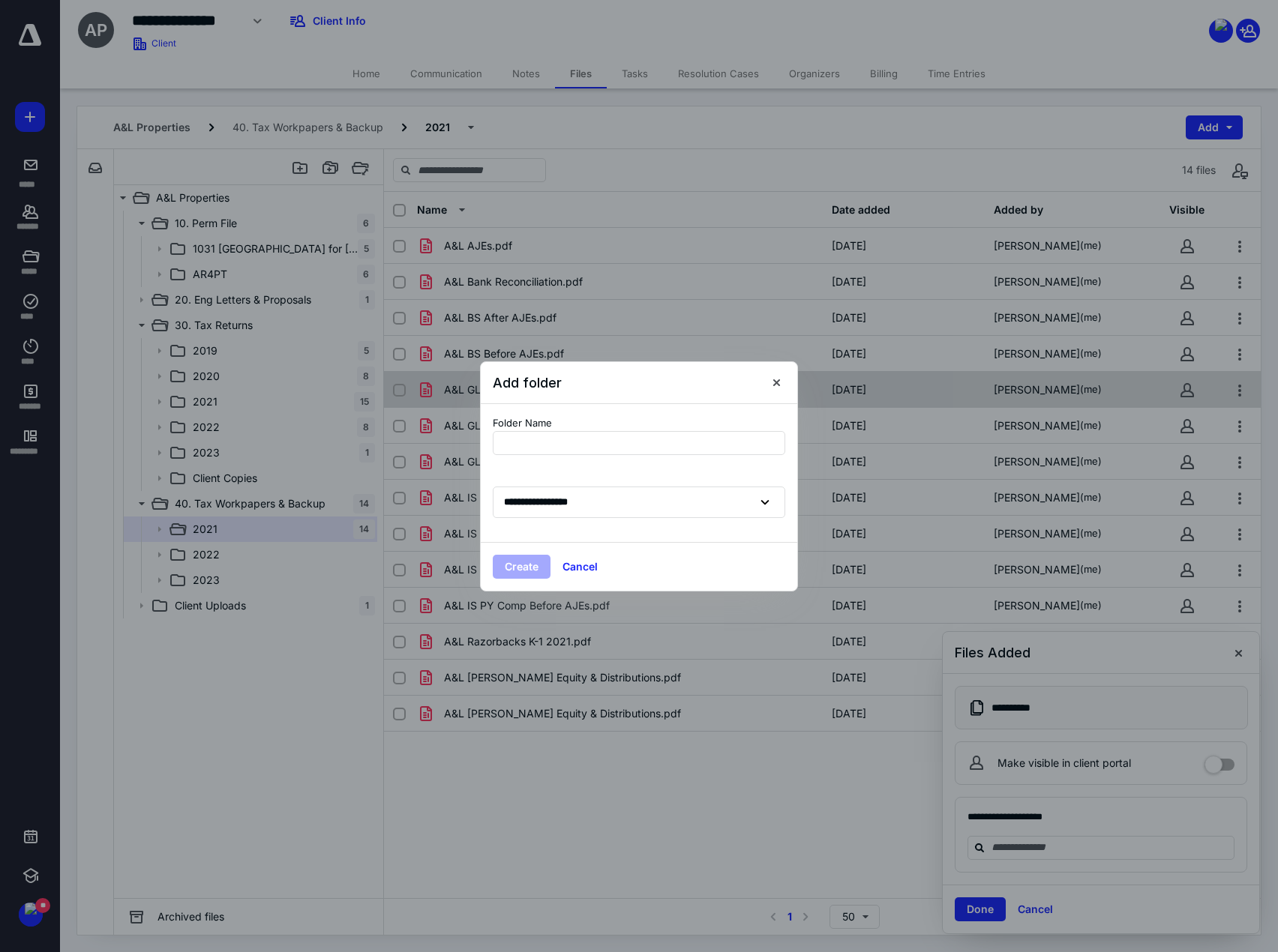 click at bounding box center [776, 382] 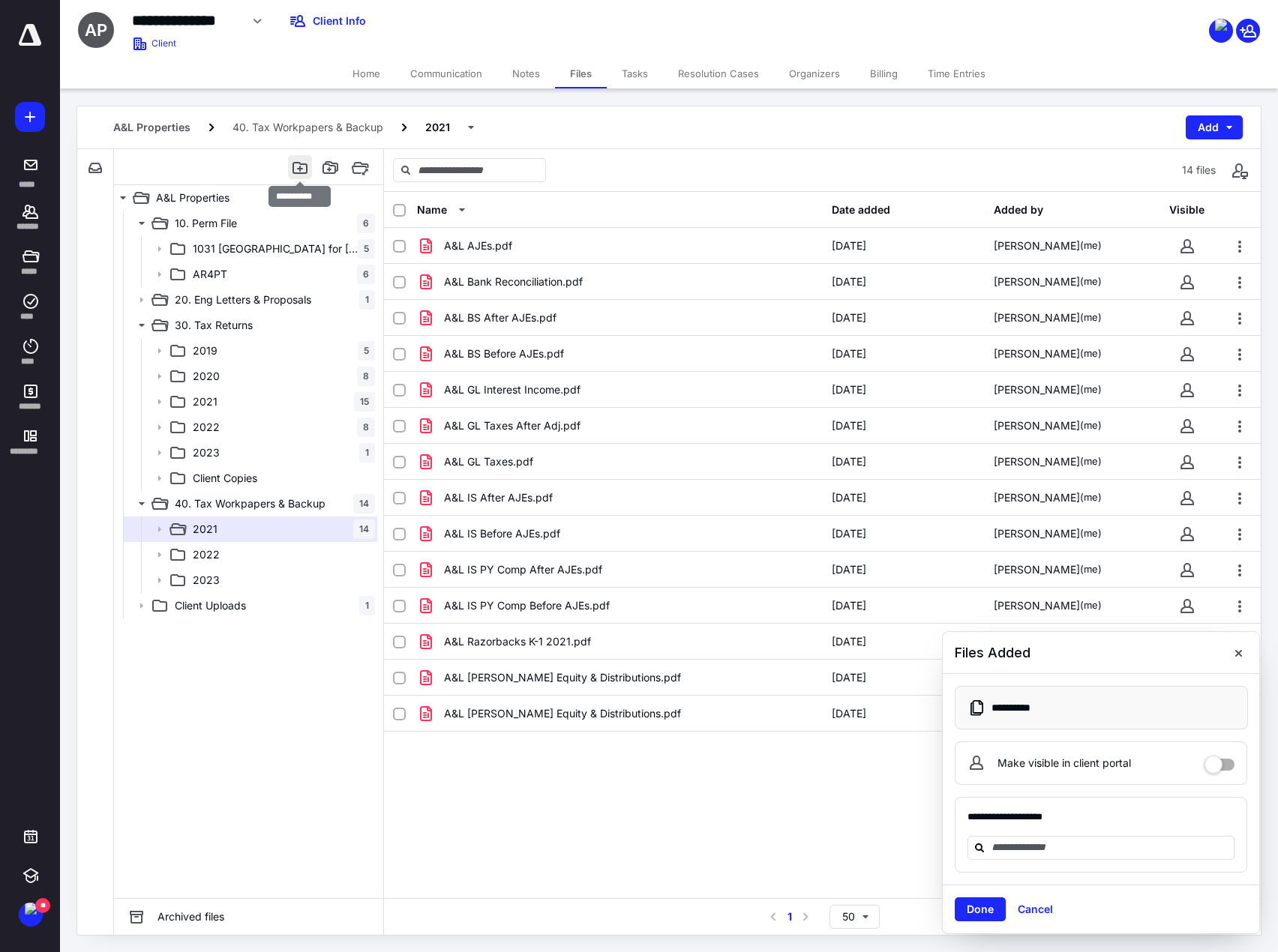 click at bounding box center [300, 167] 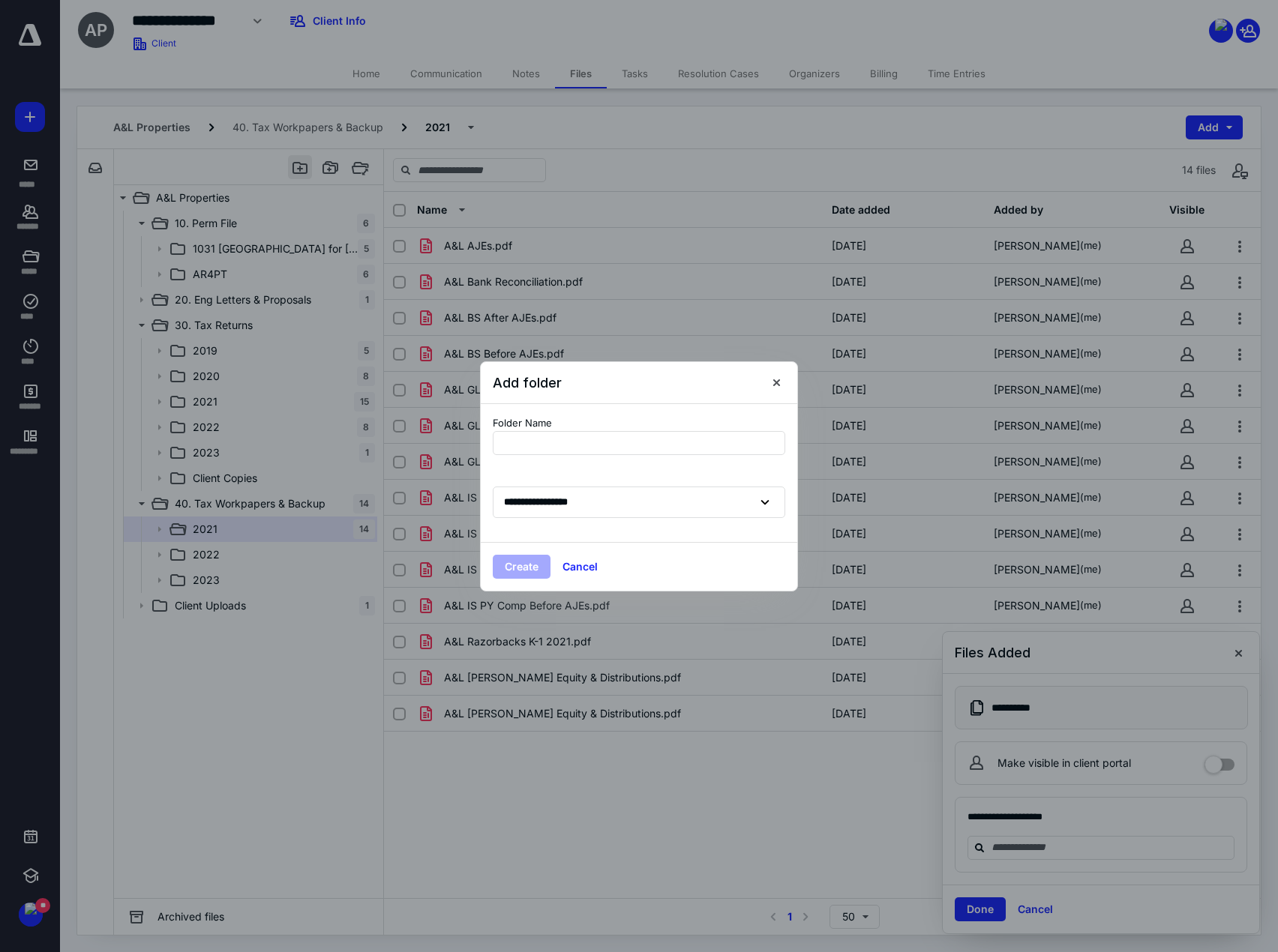 type on "*" 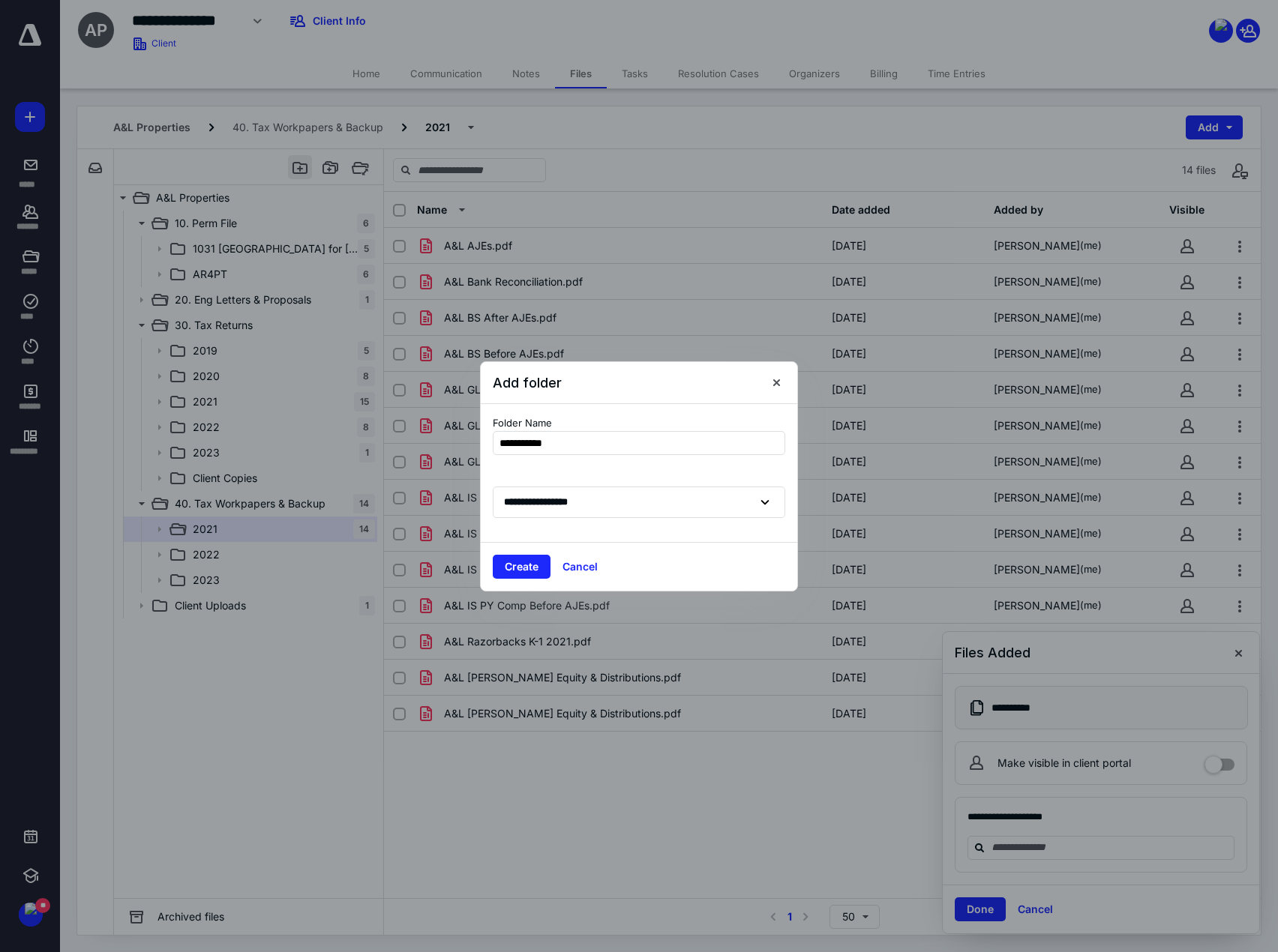 type on "**********" 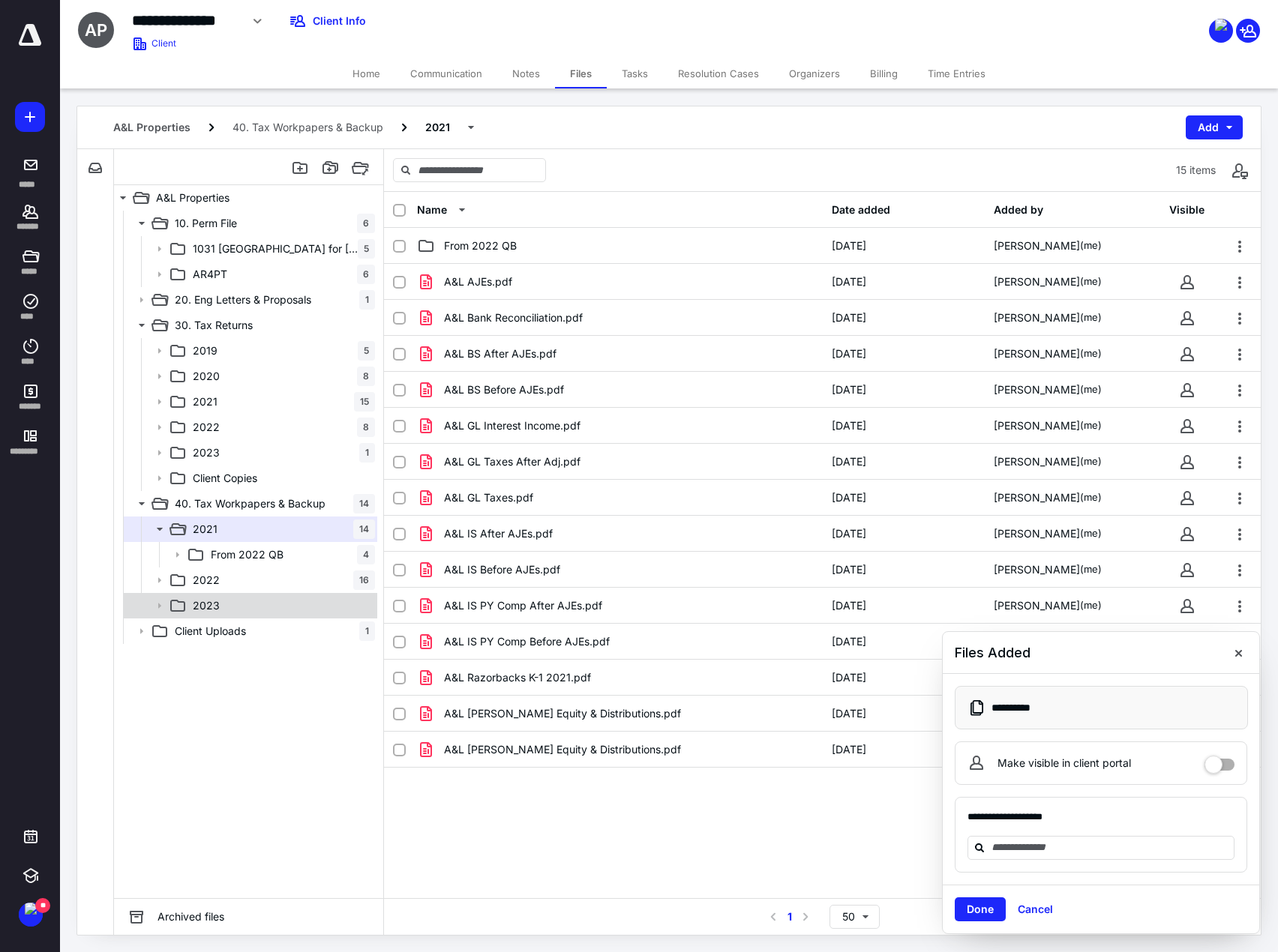 click on "2023" at bounding box center [280, 606] 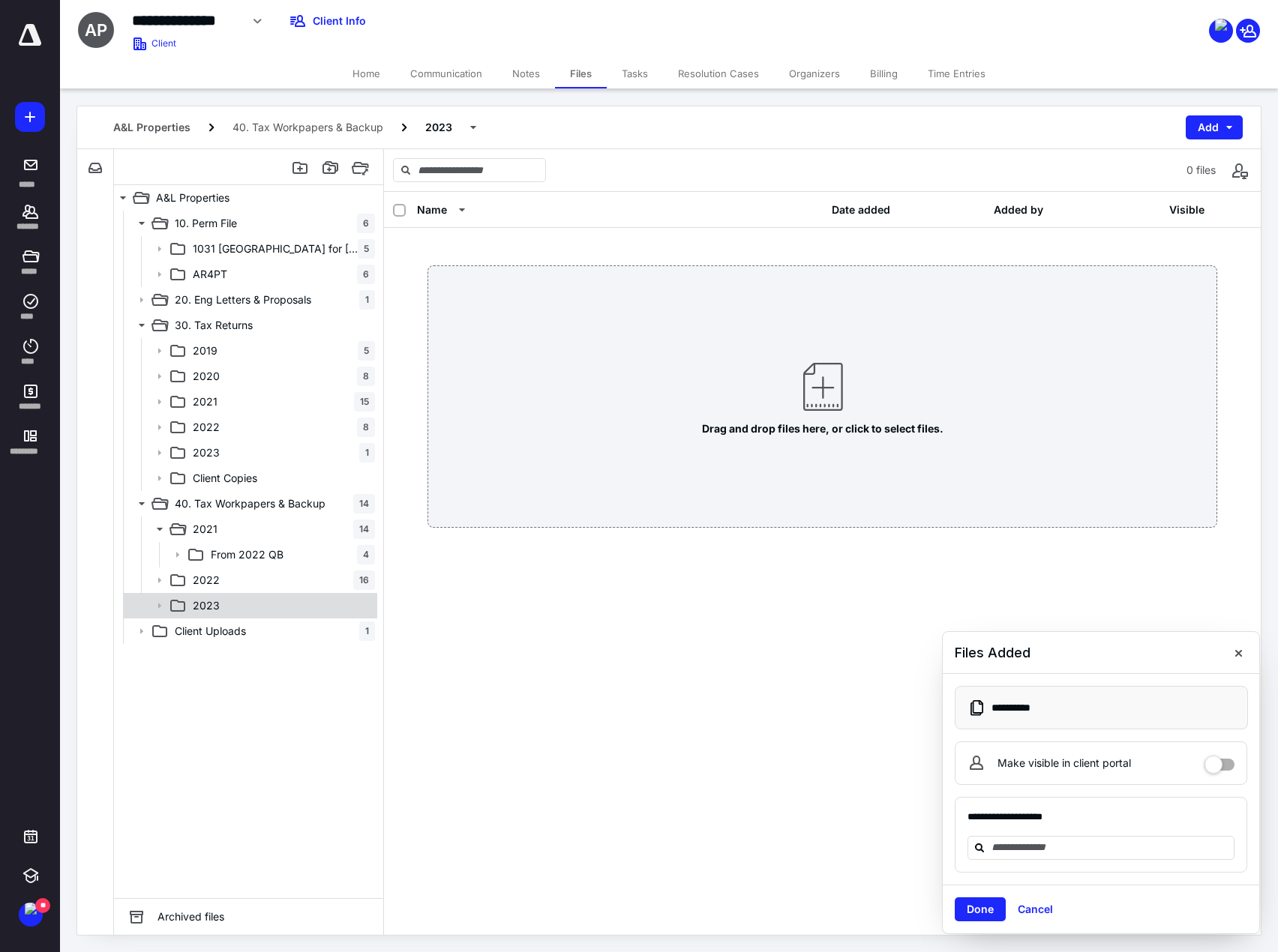 click on "2023" at bounding box center [206, 606] 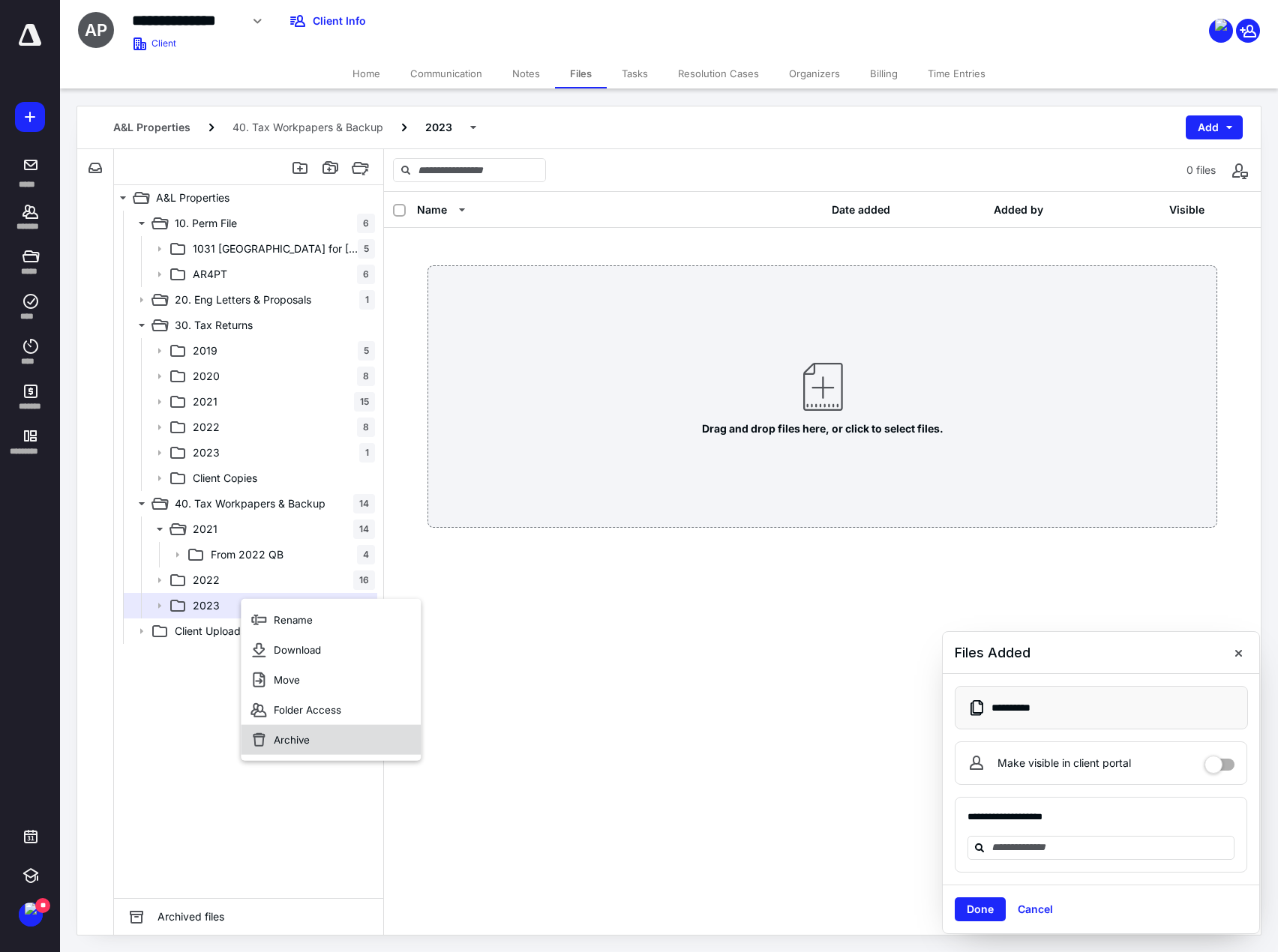 click on "Archive" at bounding box center [292, 740] 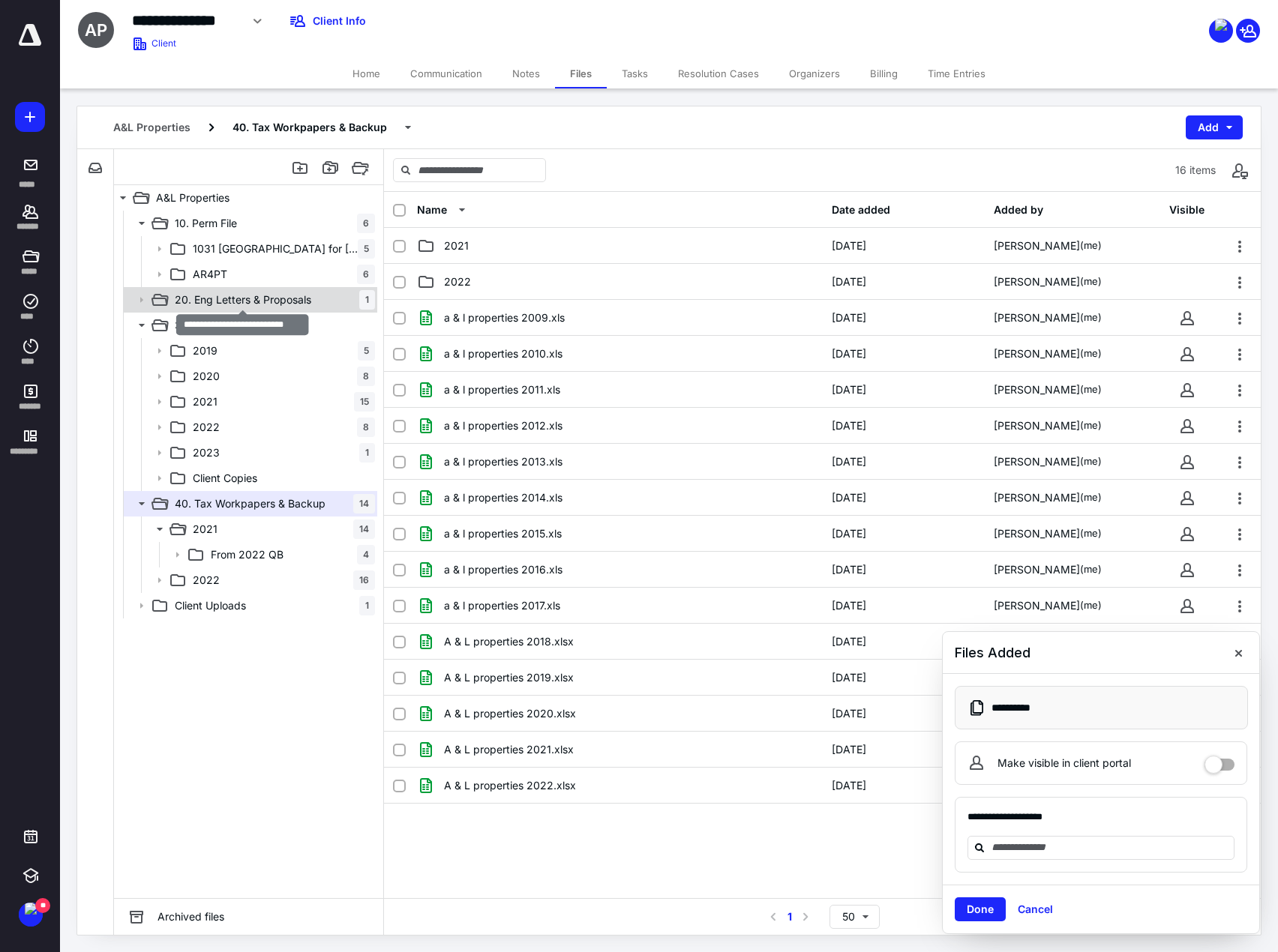 click on "20. Eng Letters & Proposals" at bounding box center (243, 300) 